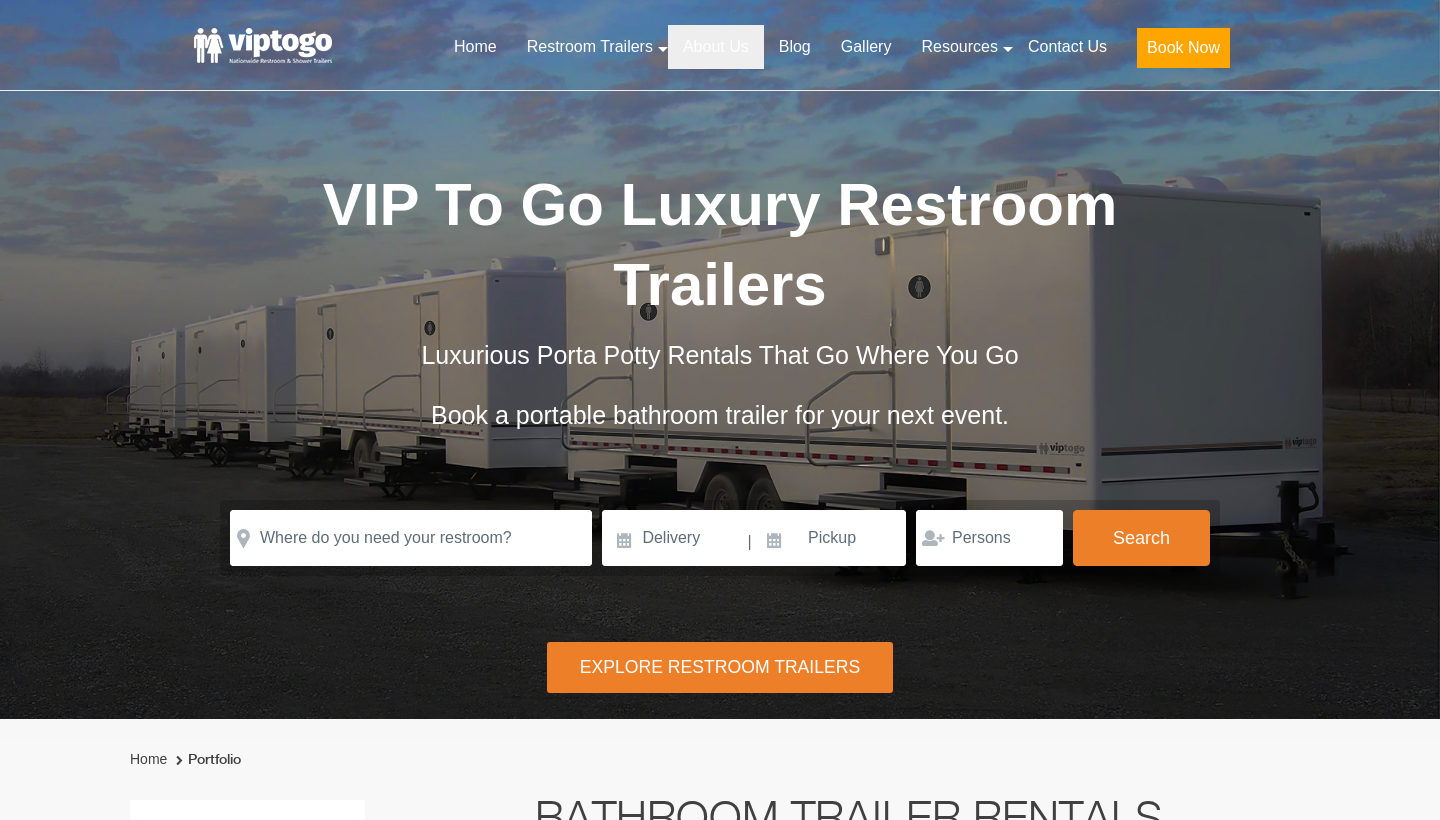 scroll, scrollTop: 14, scrollLeft: 0, axis: vertical 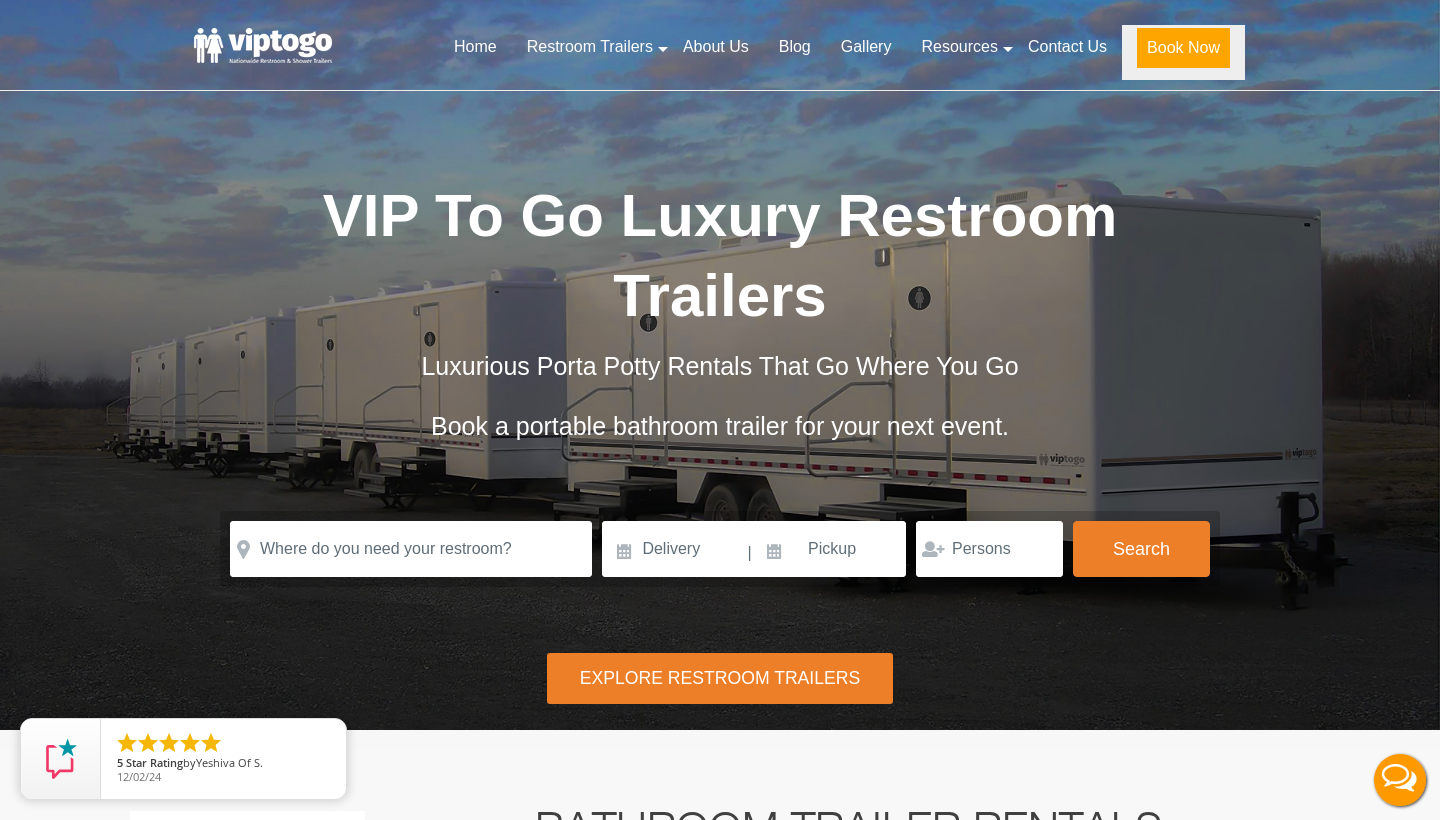click on "Book Now" at bounding box center [1183, 48] 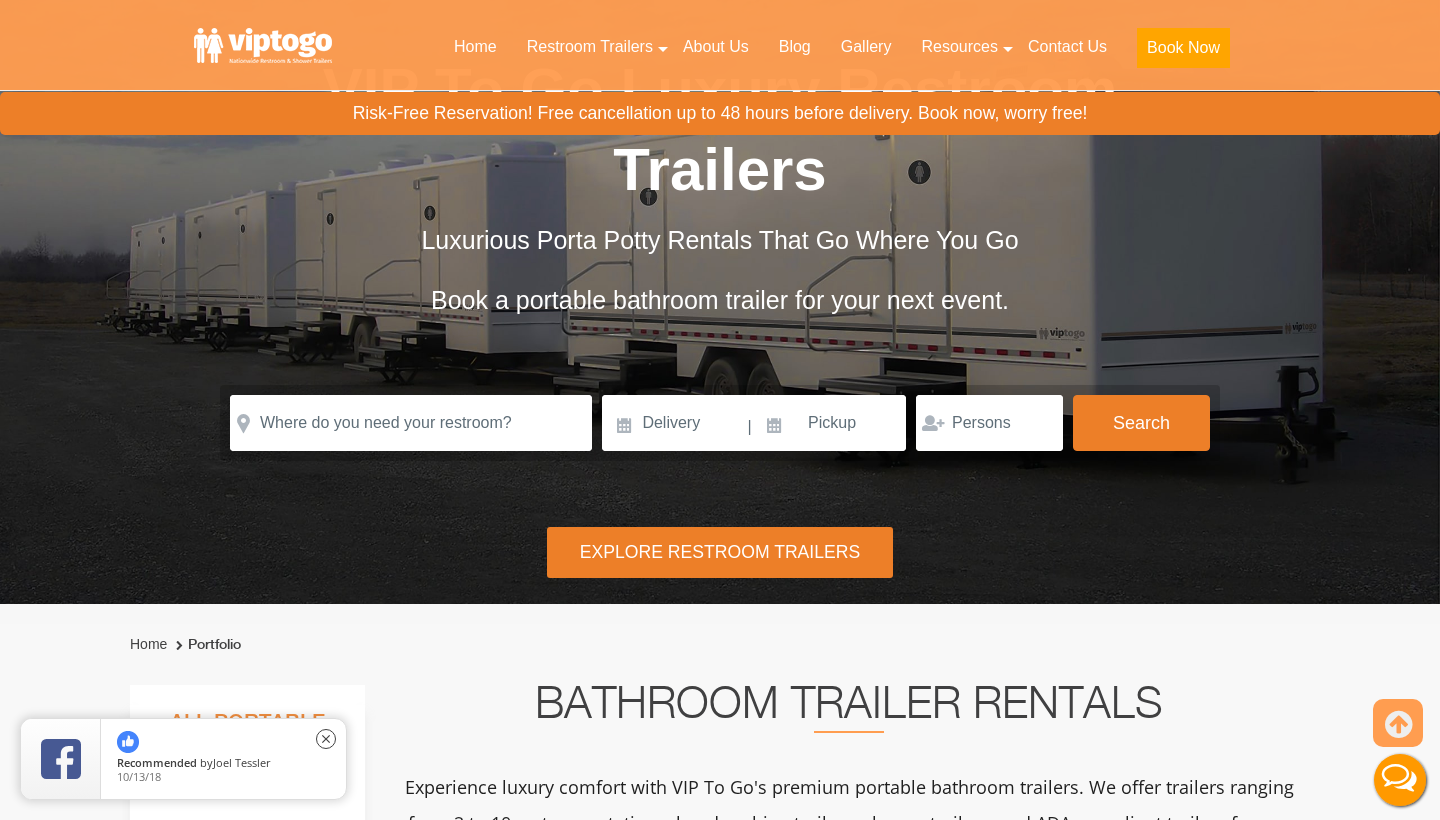scroll, scrollTop: 140, scrollLeft: 0, axis: vertical 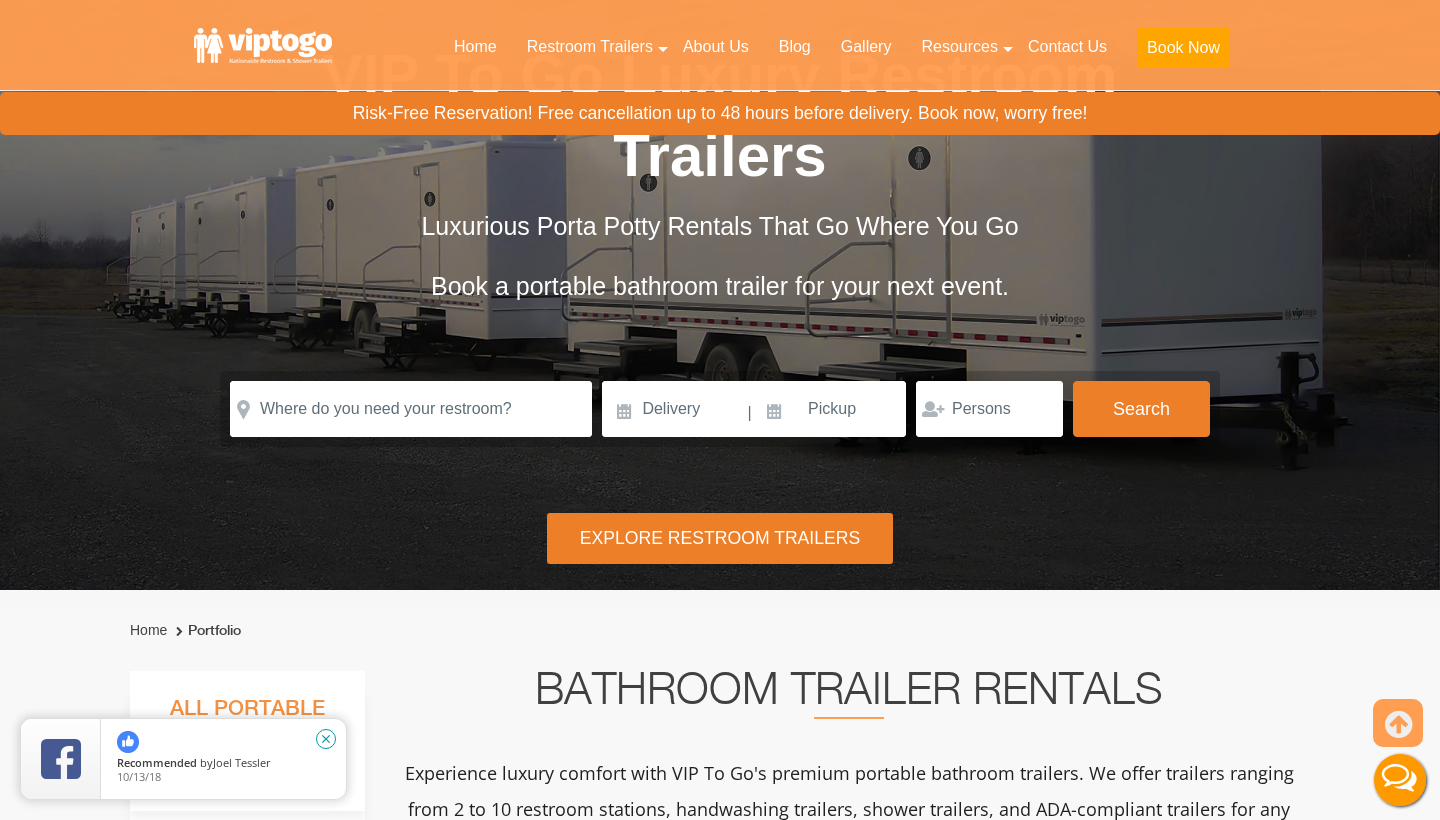 click on "close" at bounding box center (326, 739) 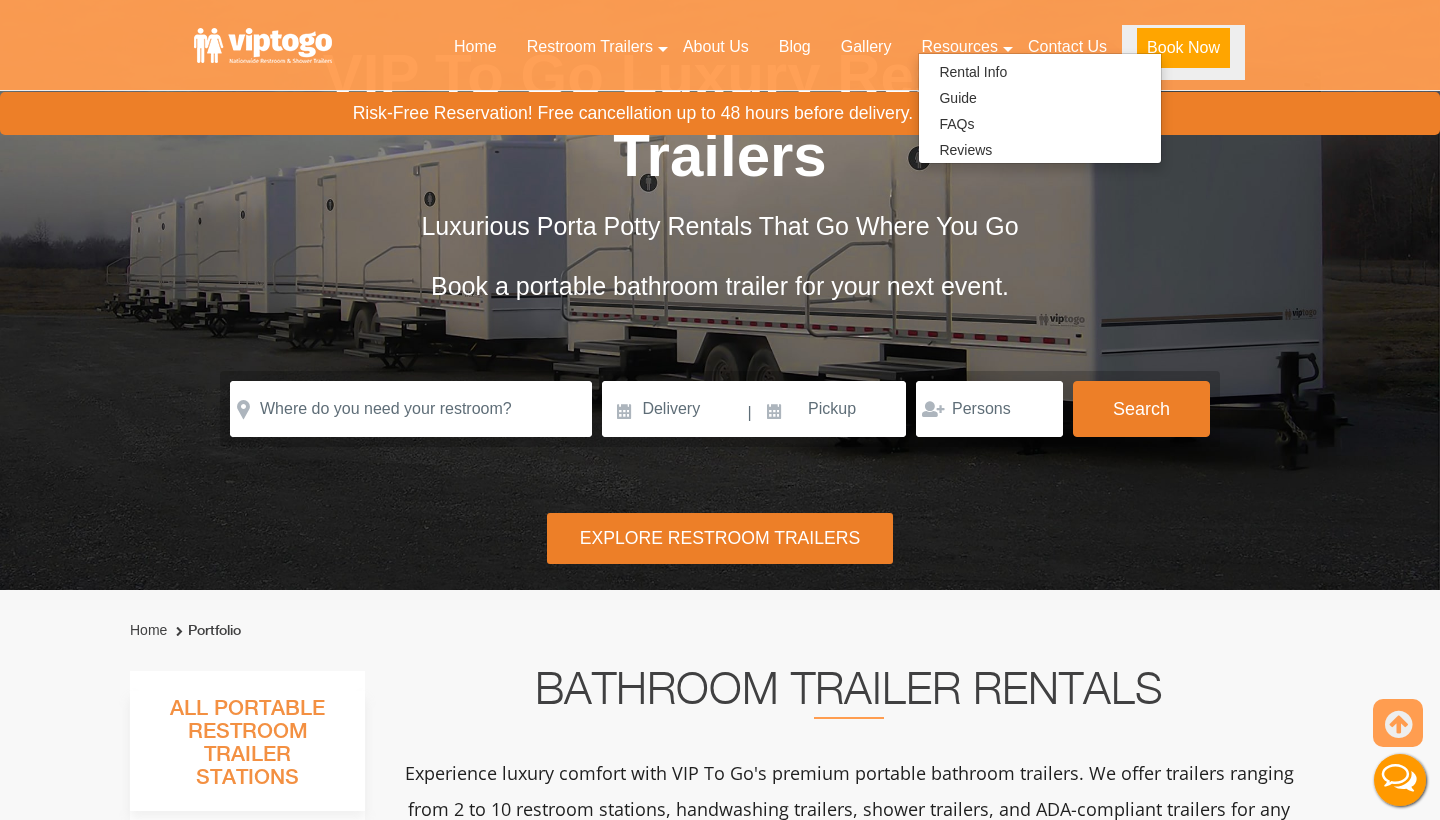 click on "Book Now" at bounding box center [1183, 48] 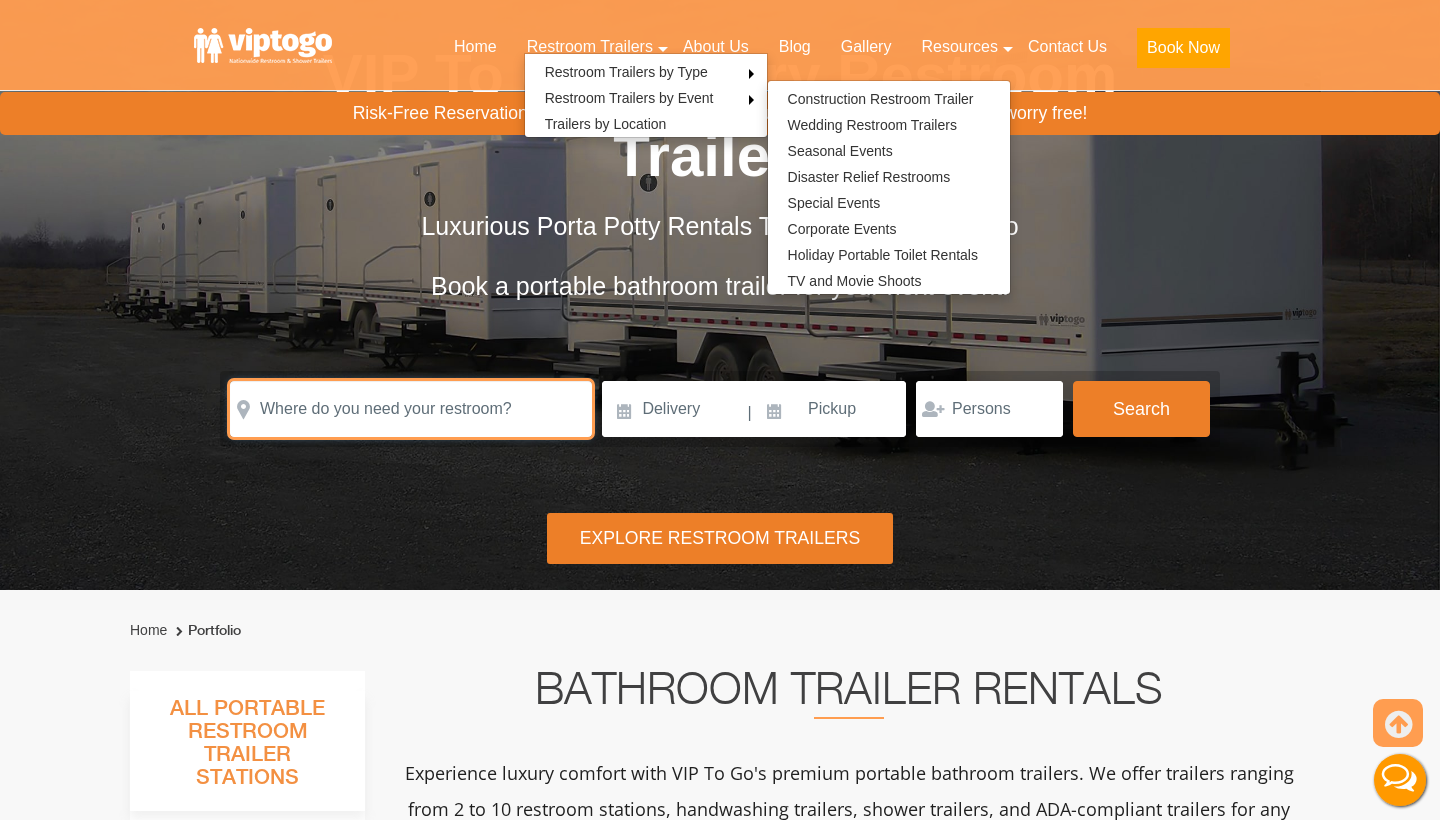 click at bounding box center (411, 409) 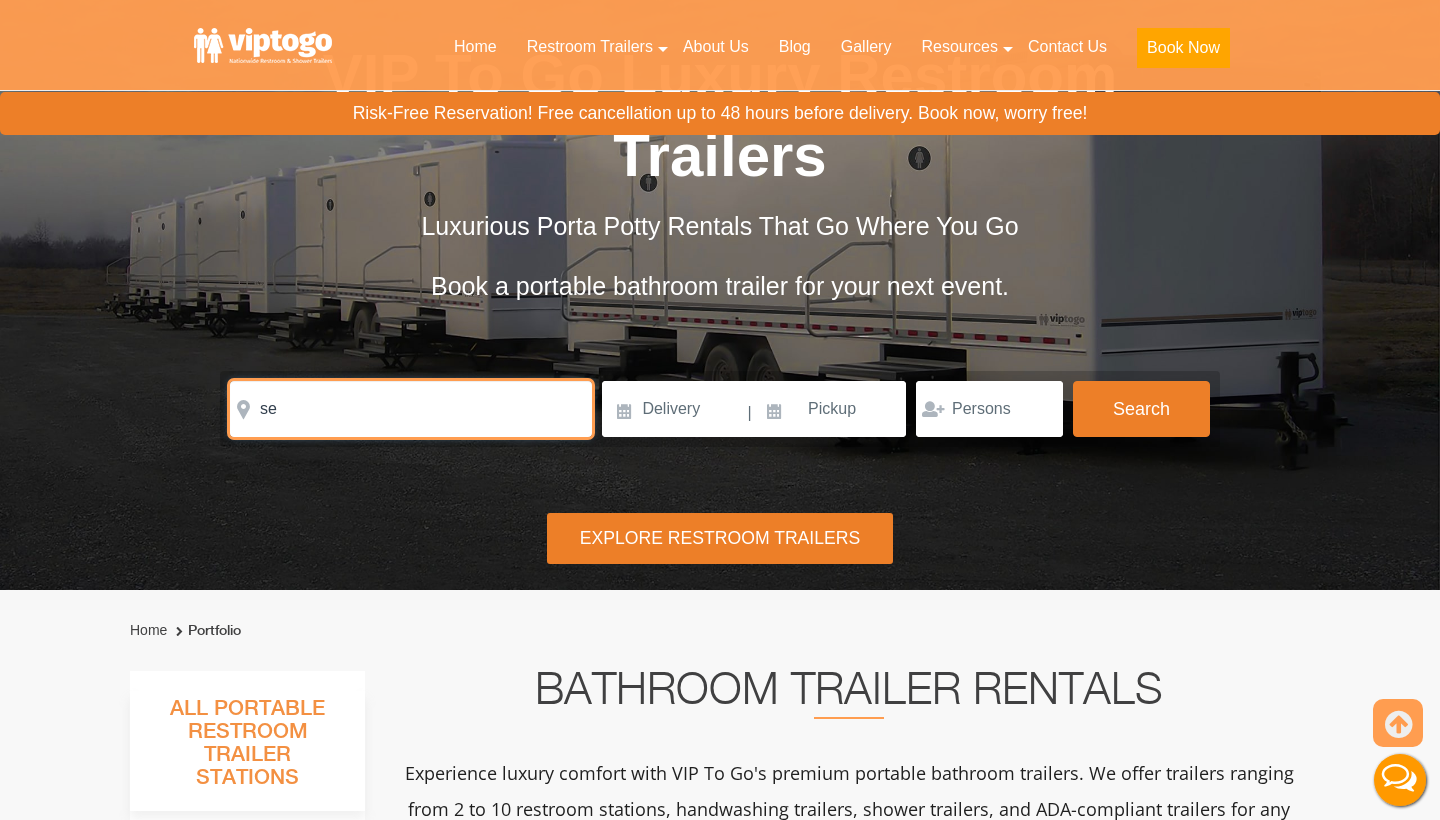 type on "s" 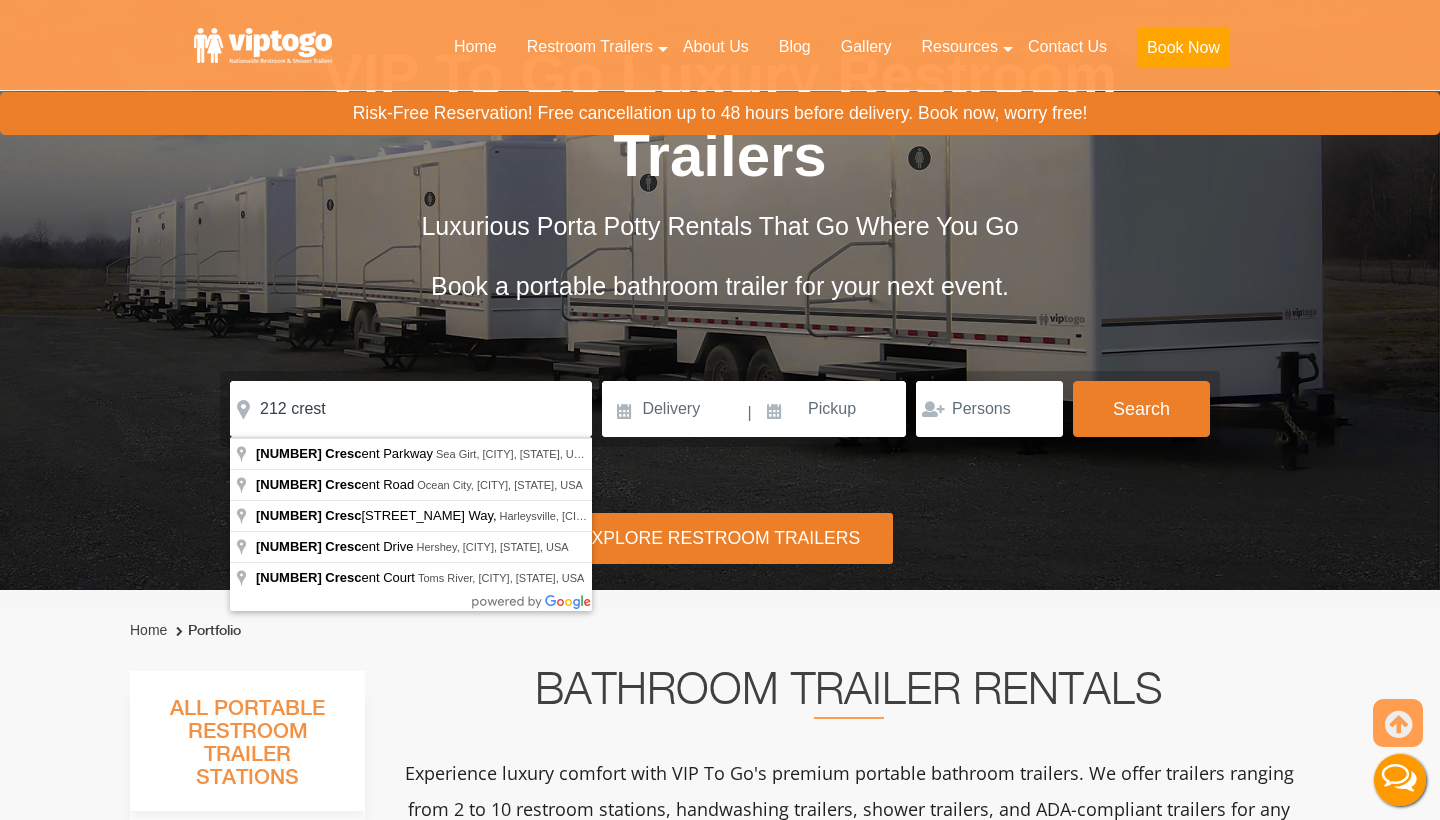 type on "212 Crescent Parkway, Sea Girt, NJ, USA" 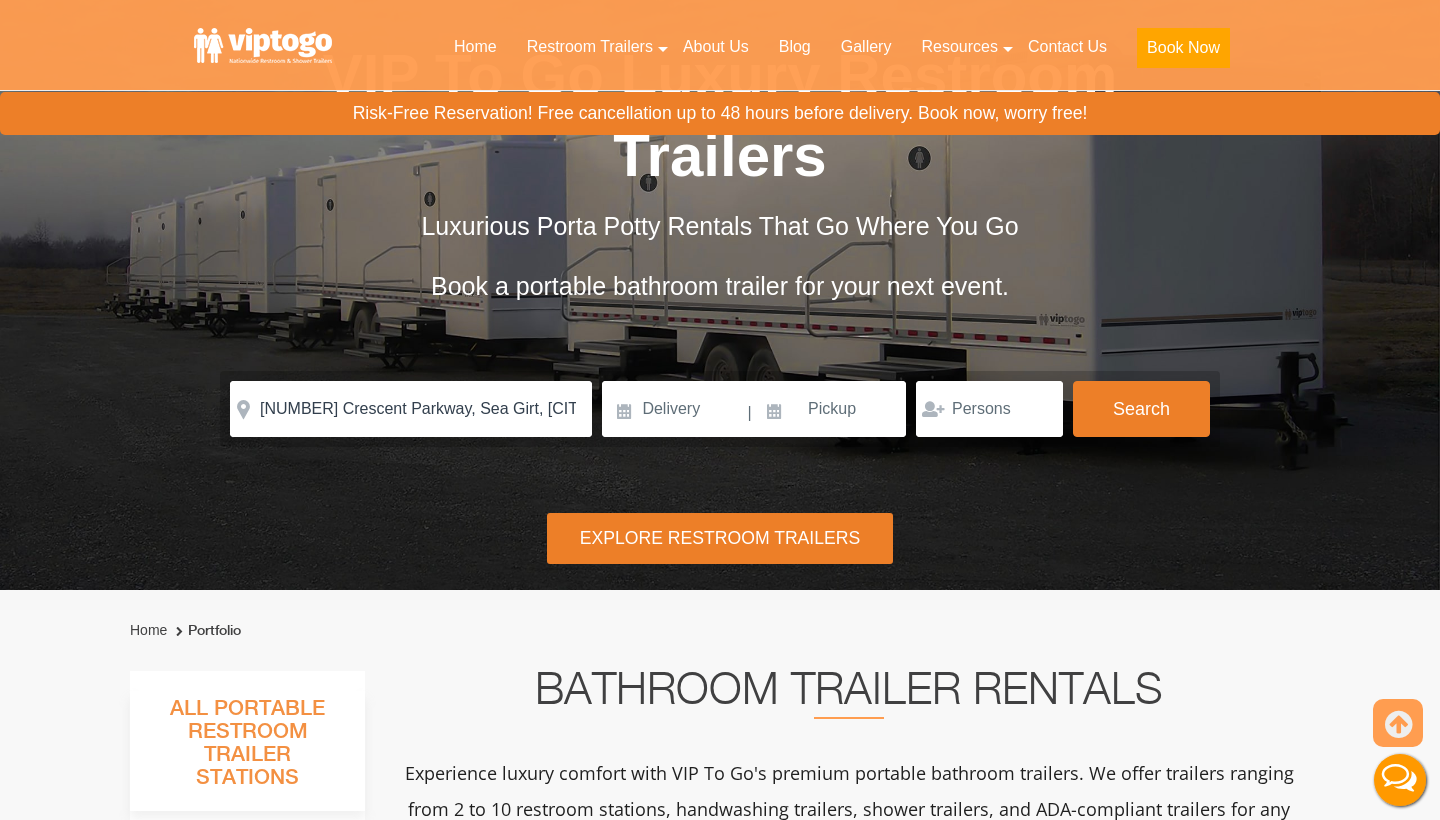drag, startPoint x: 453, startPoint y: 455, endPoint x: 440, endPoint y: 463, distance: 15.264338 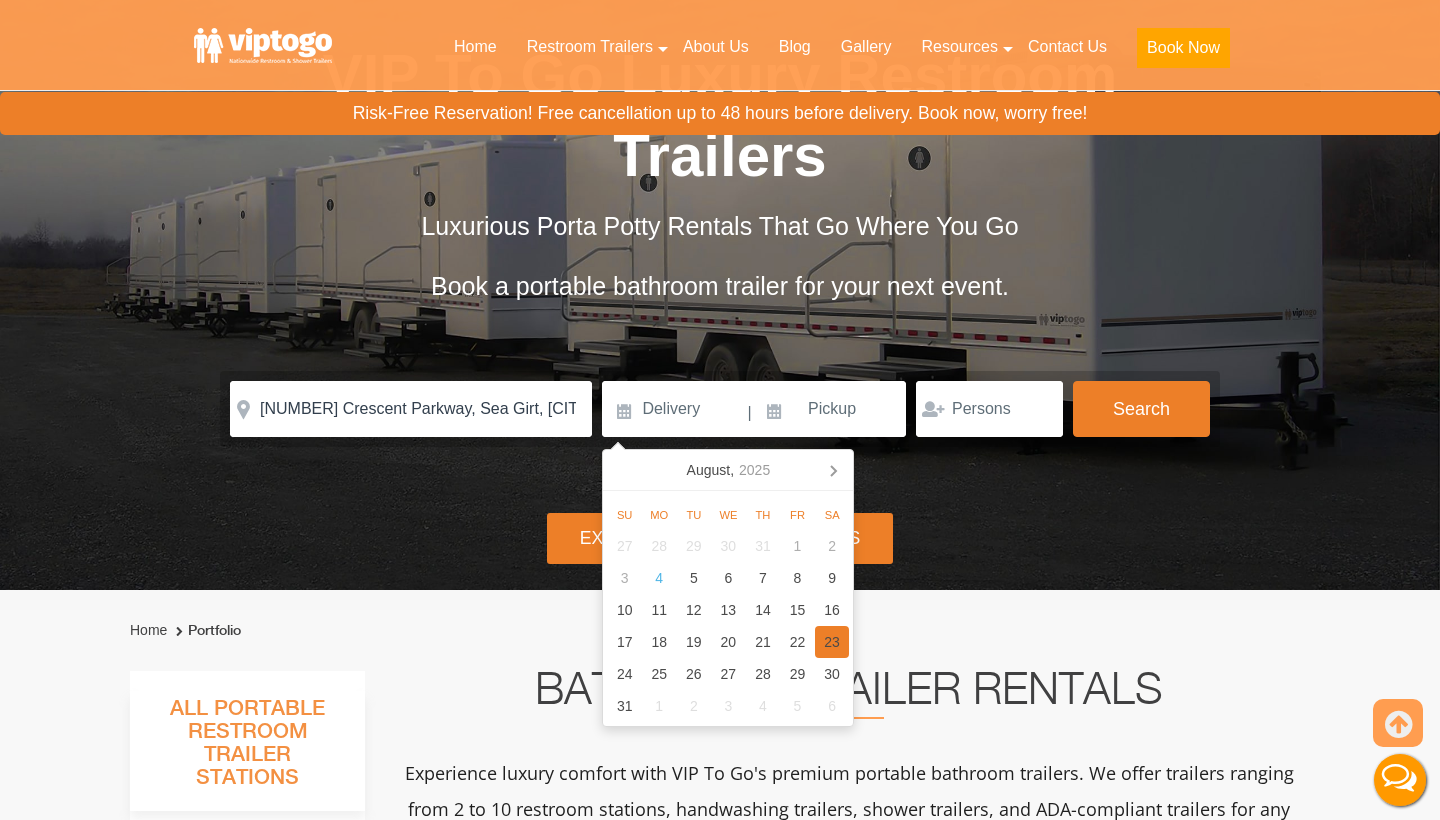 click on "23" at bounding box center (832, 642) 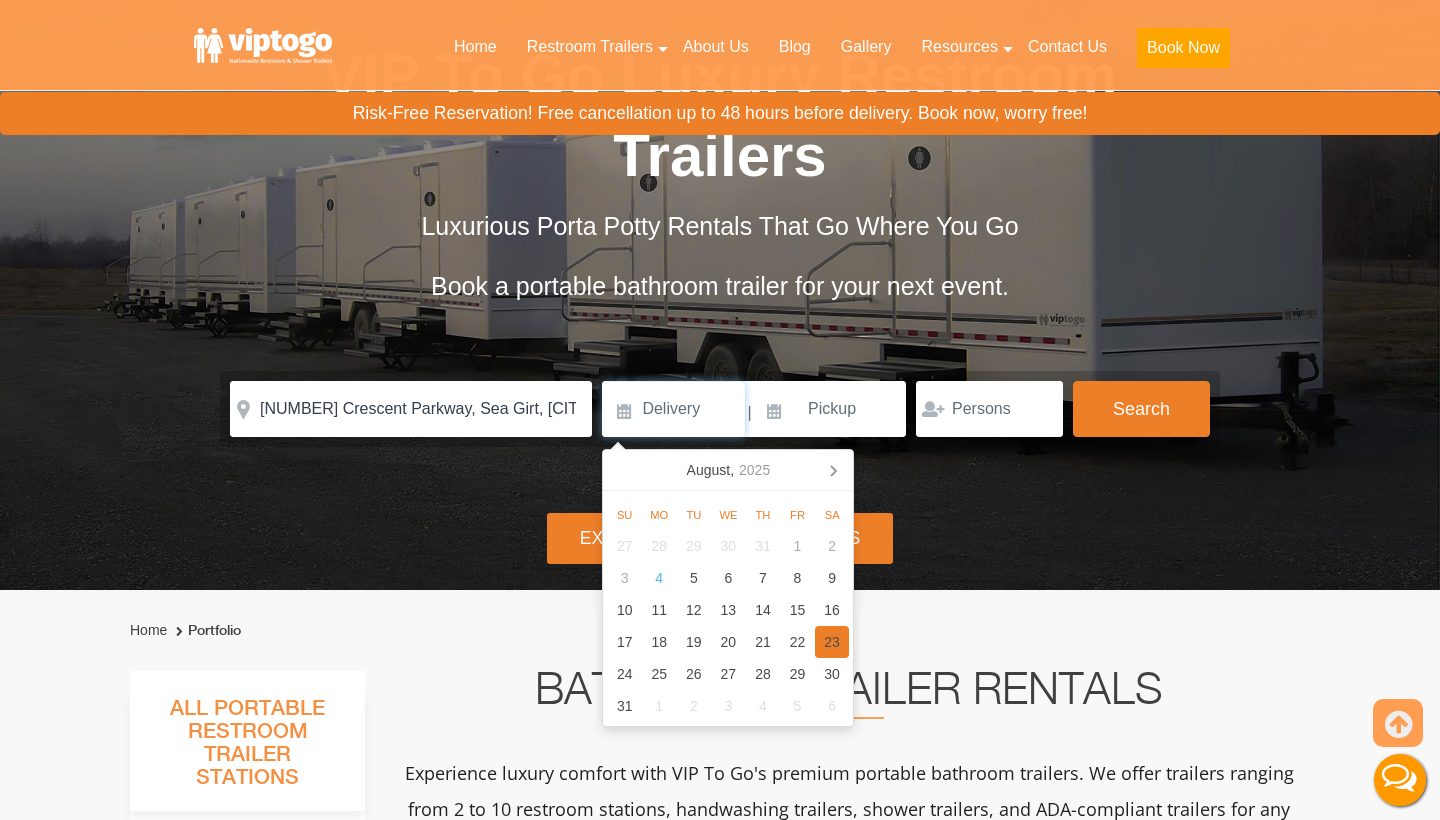 type on "08/23/2025" 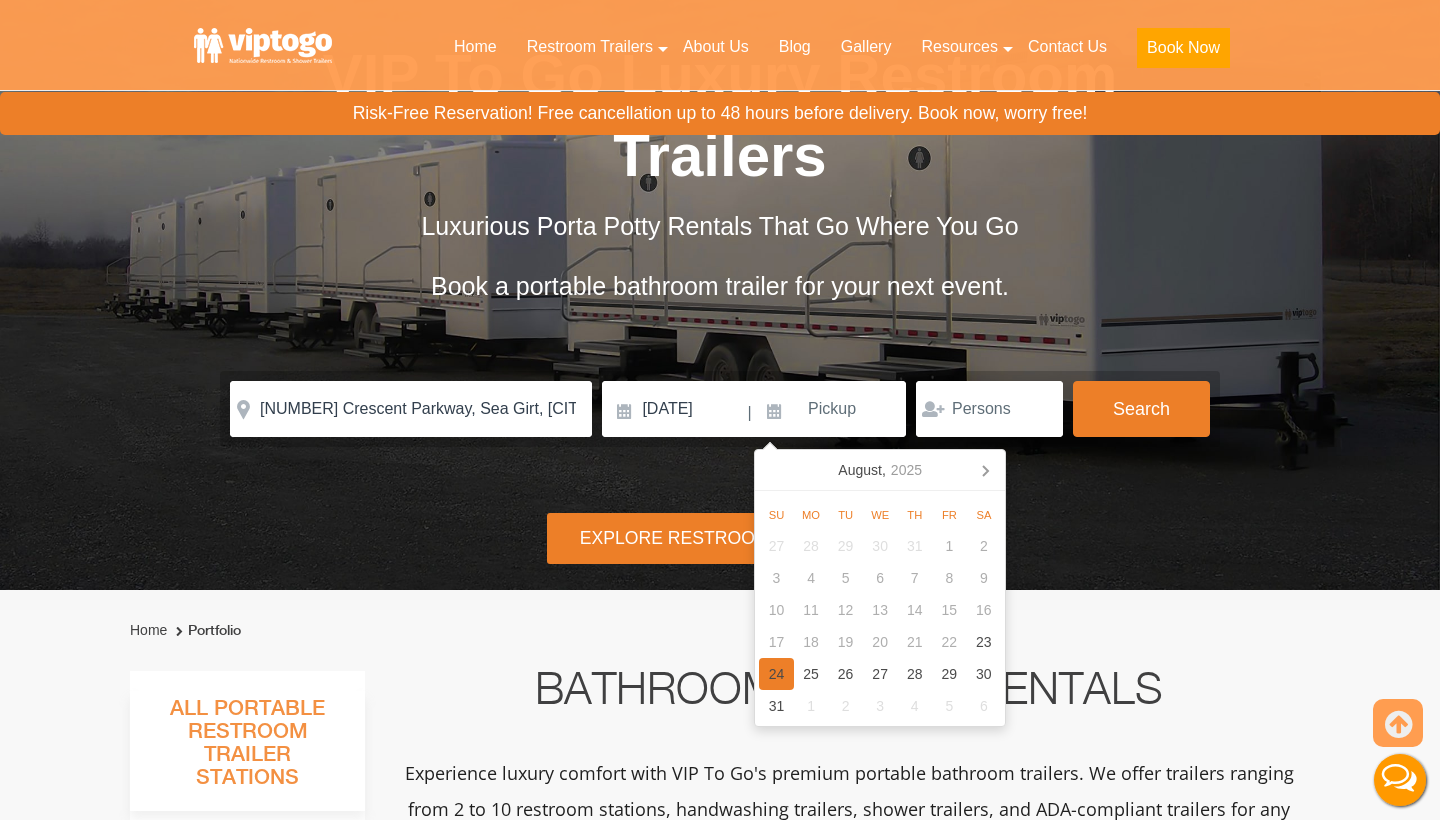 click on "24" at bounding box center [776, 674] 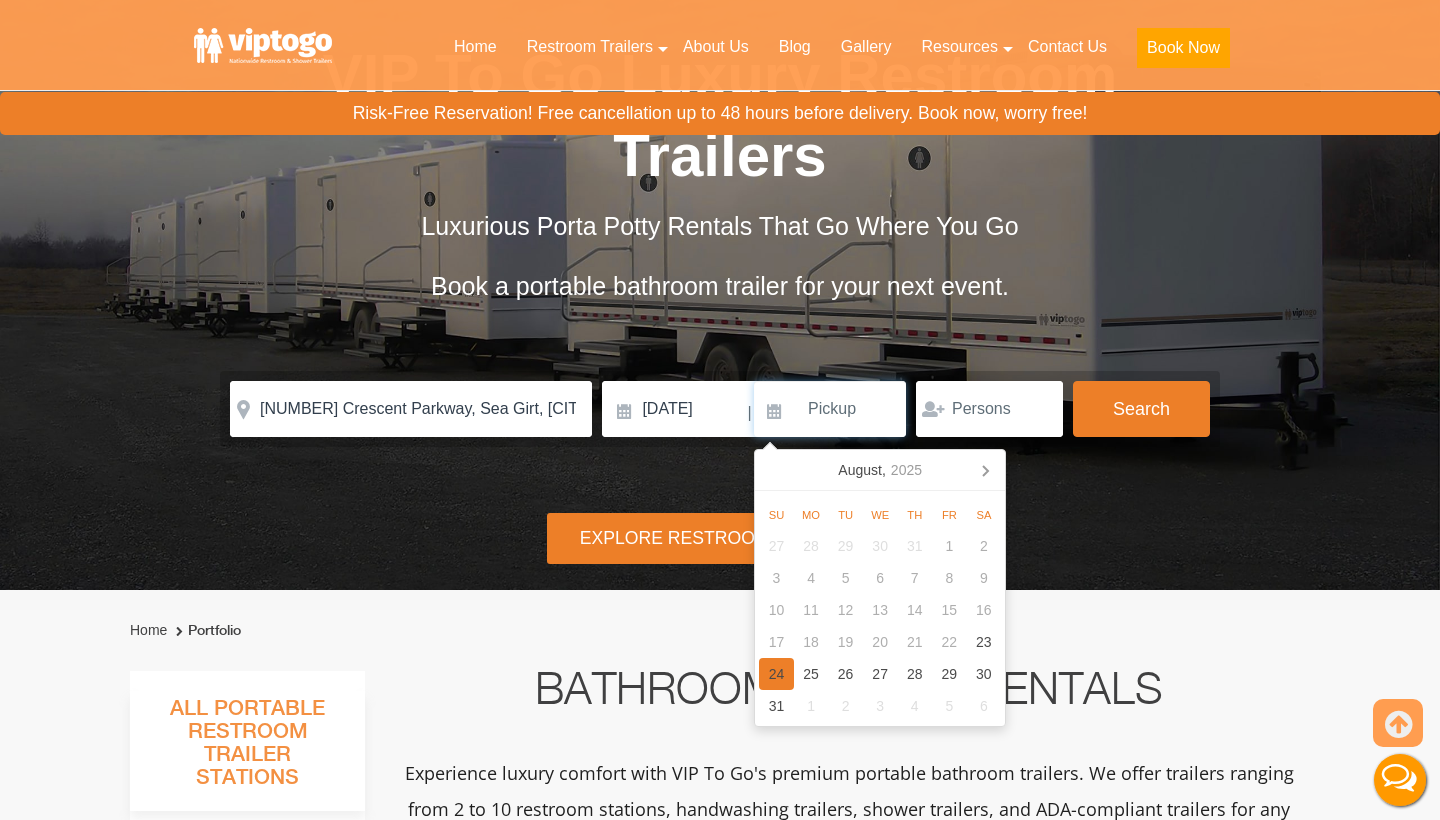 type on "08/24/2025" 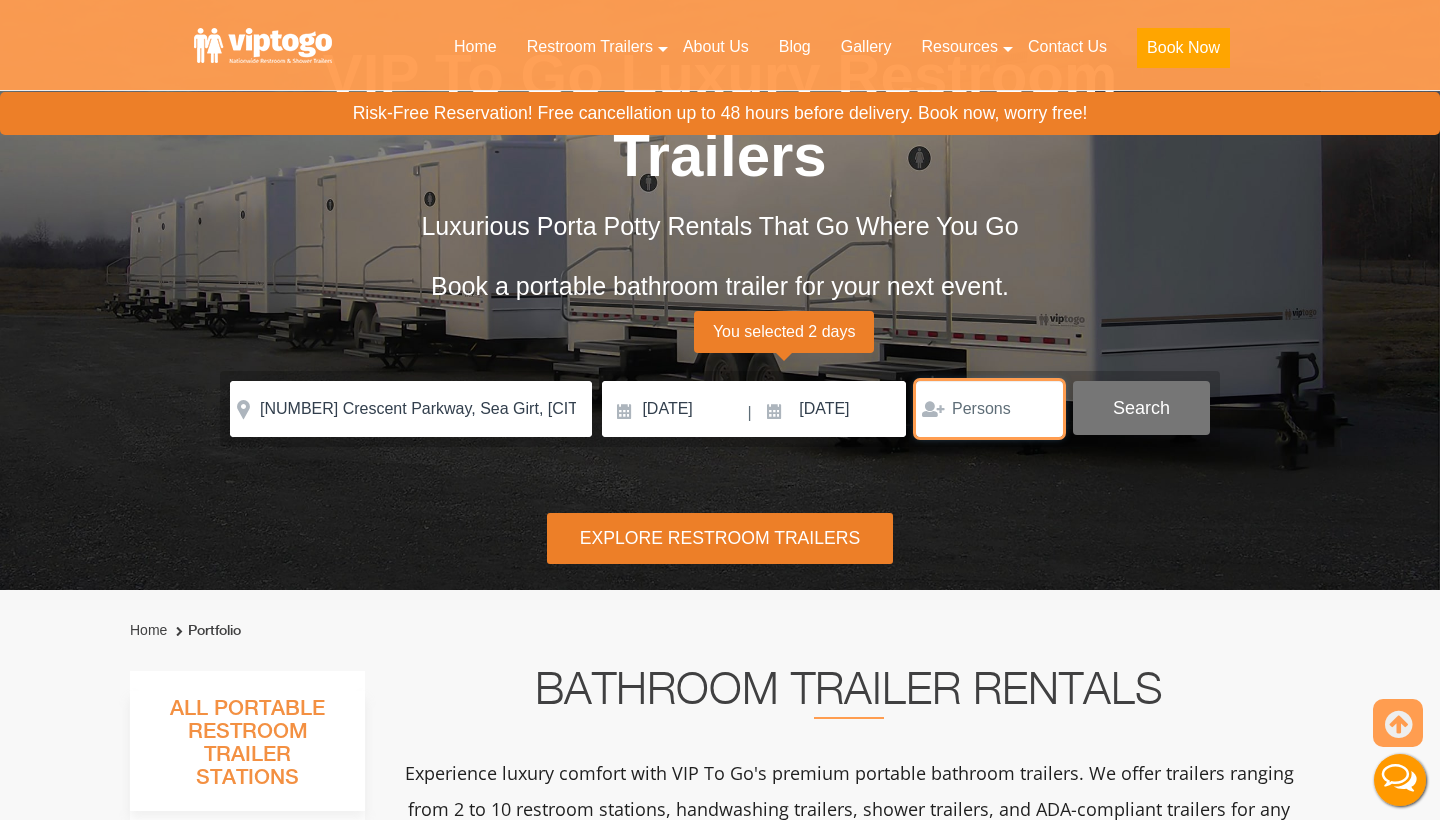 type on "300" 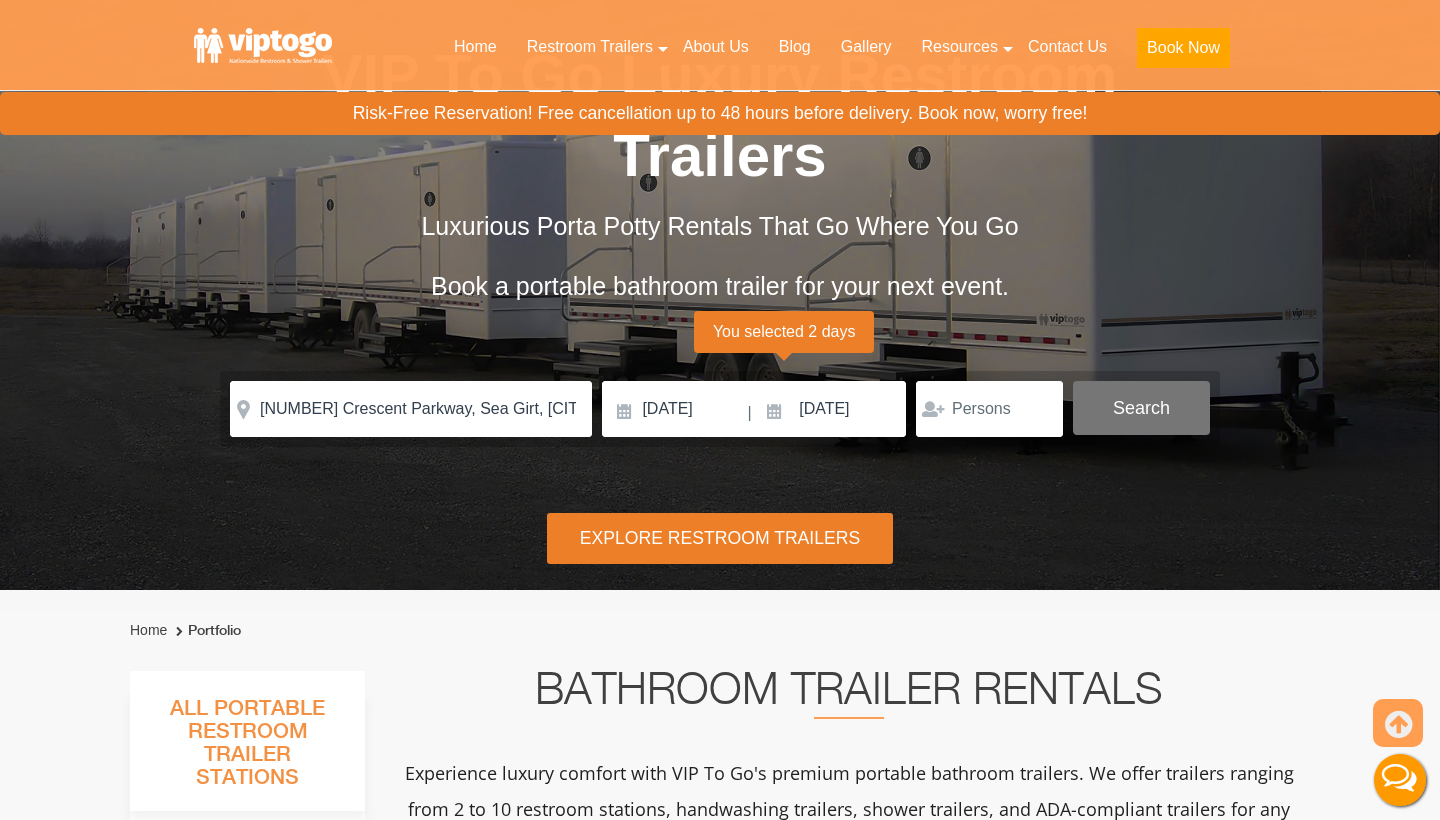 click on "Search" at bounding box center (1141, 408) 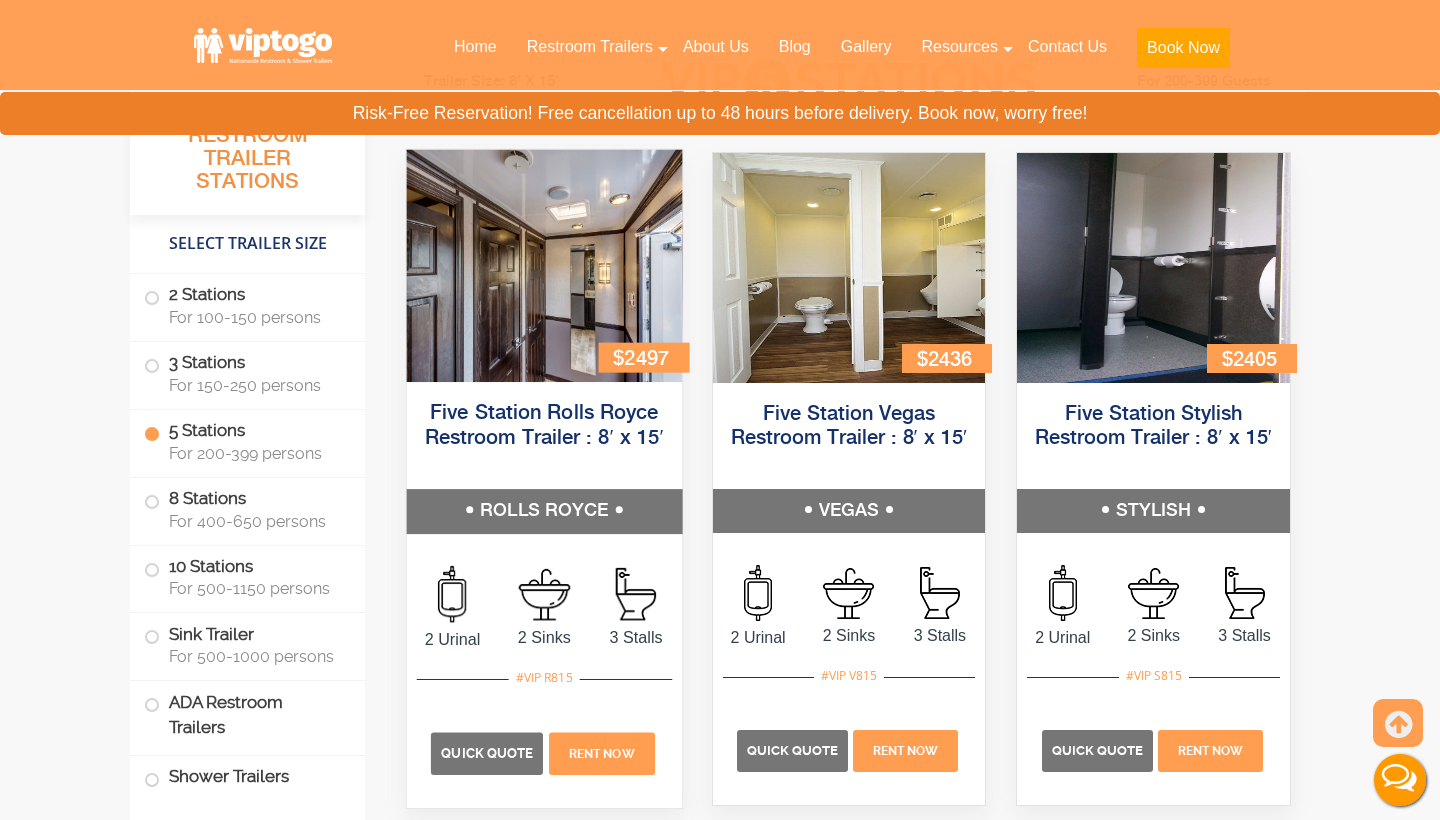 scroll, scrollTop: 3045, scrollLeft: 0, axis: vertical 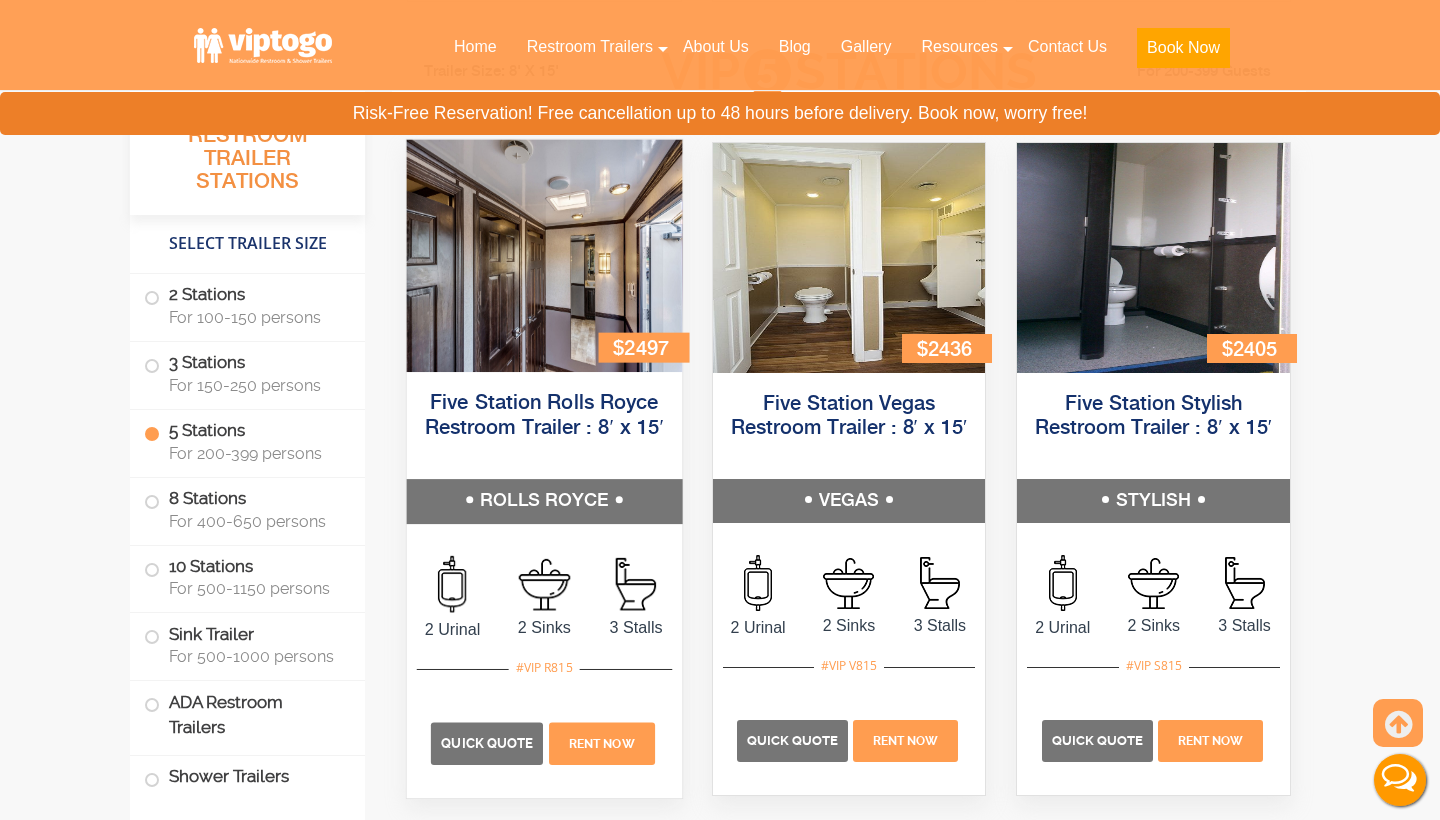 click on "Quick Quote
Rent Now" at bounding box center (544, 733) 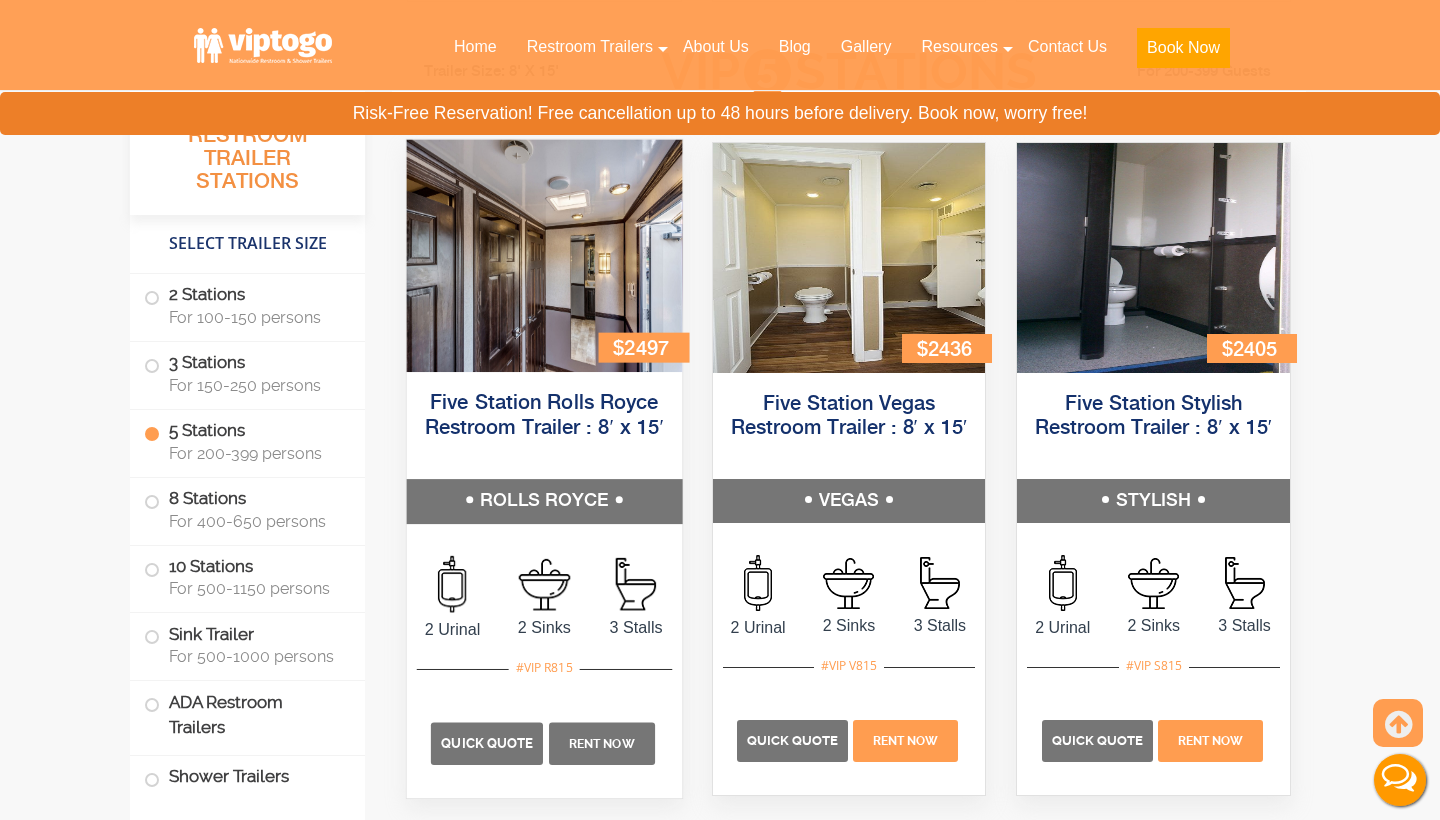 click on "Rent Now" at bounding box center [602, 744] 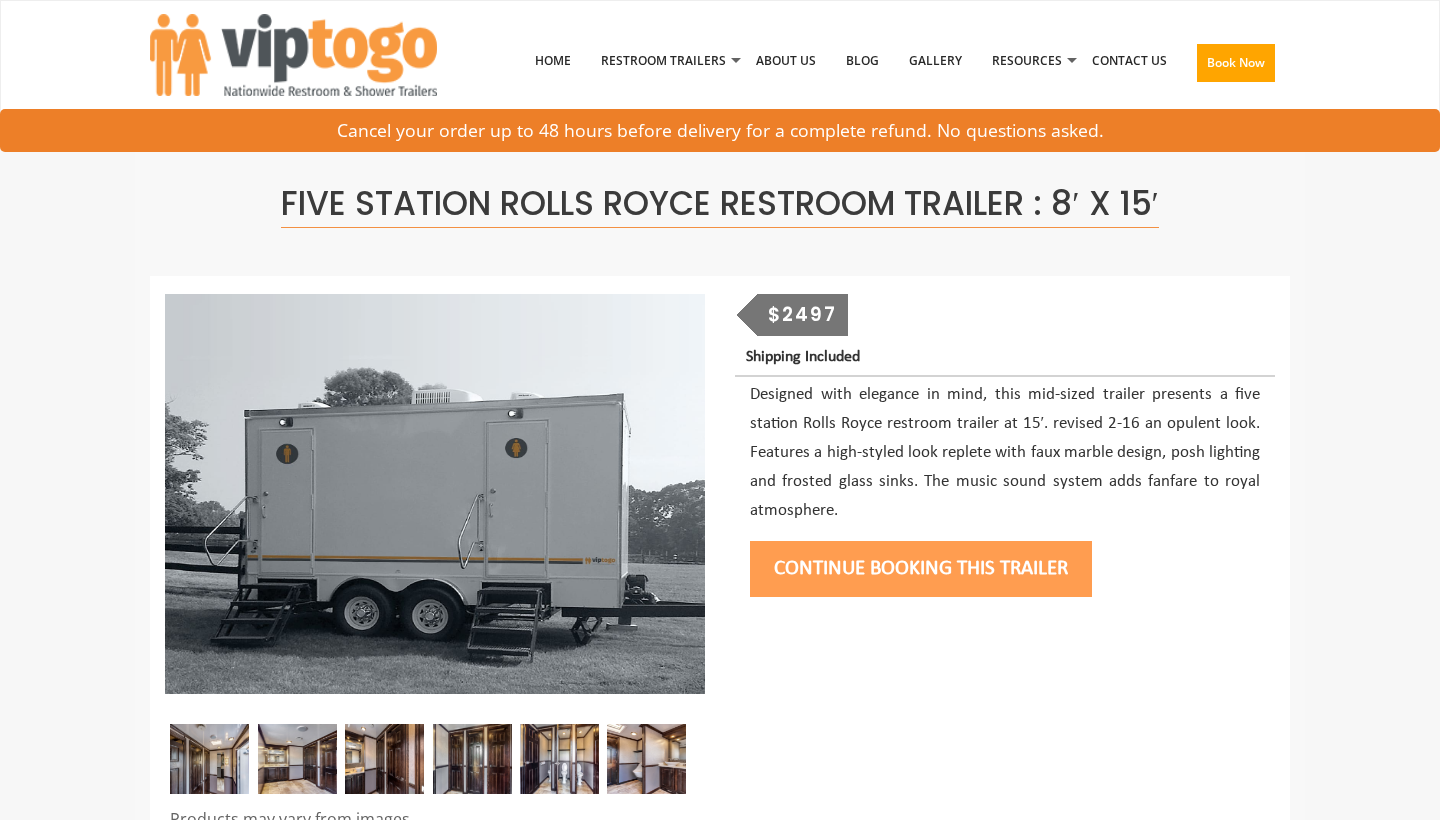 scroll, scrollTop: 0, scrollLeft: 0, axis: both 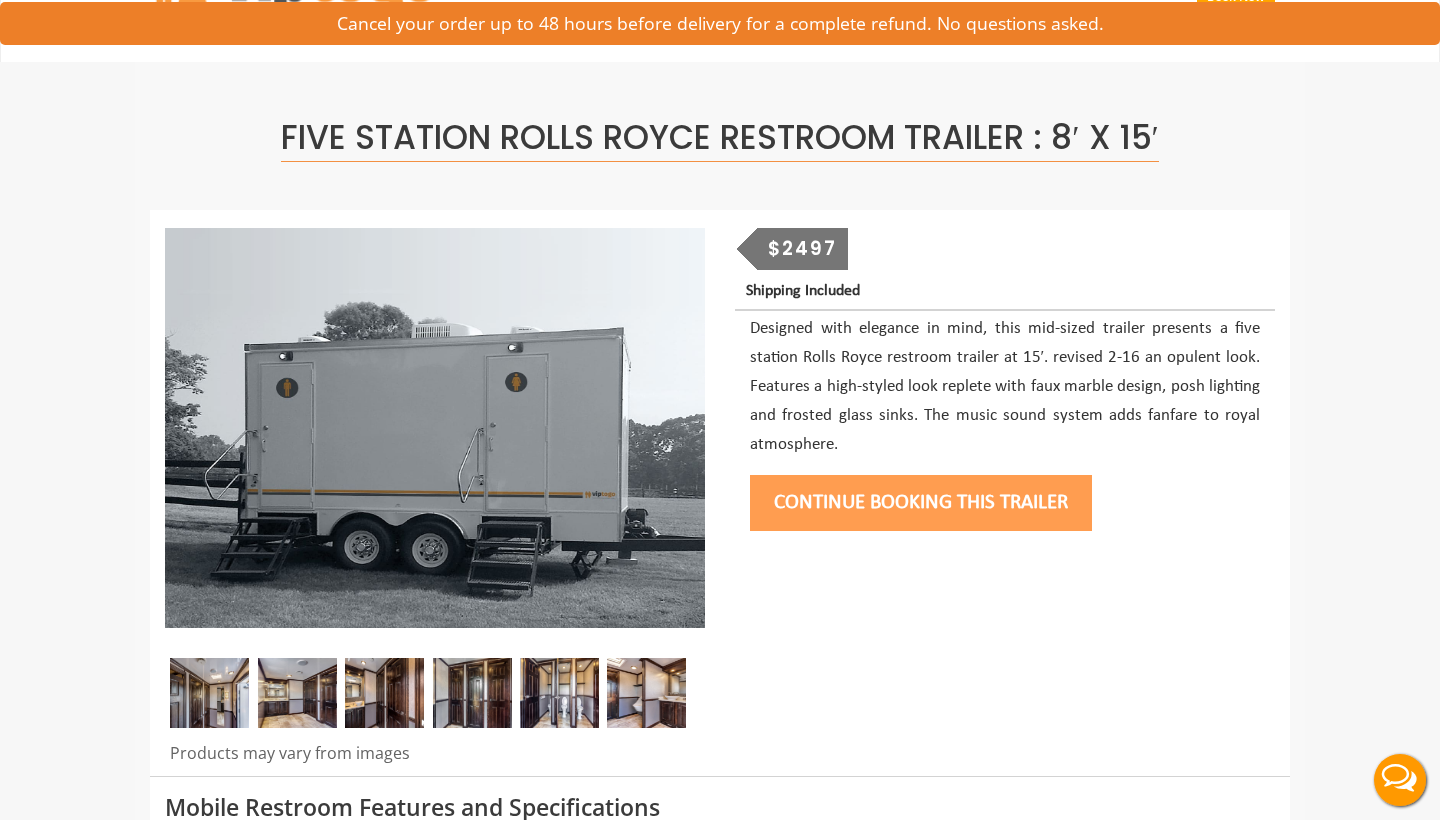 click on "Continue Booking this trailer" at bounding box center [921, 503] 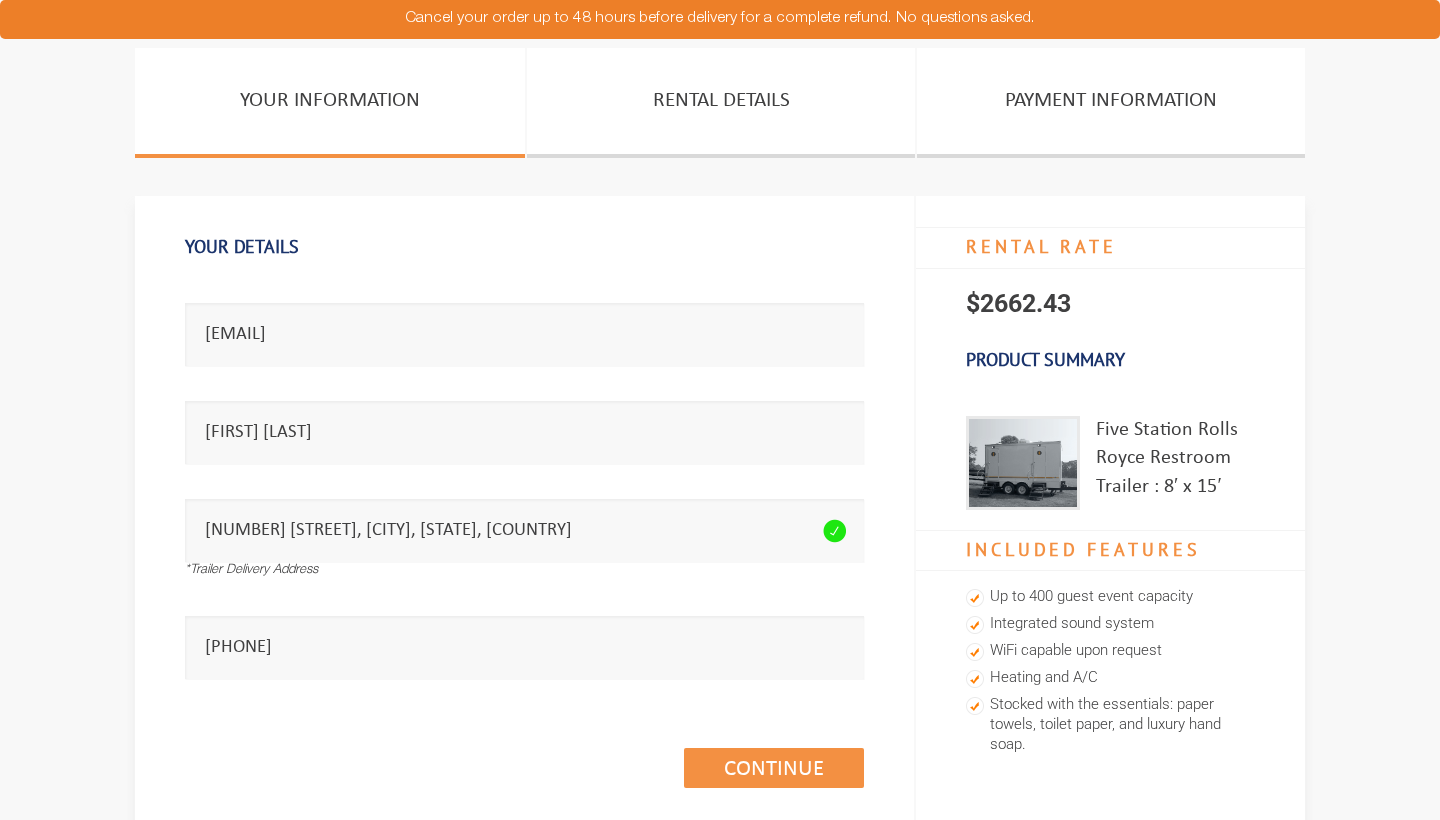 scroll, scrollTop: 0, scrollLeft: 0, axis: both 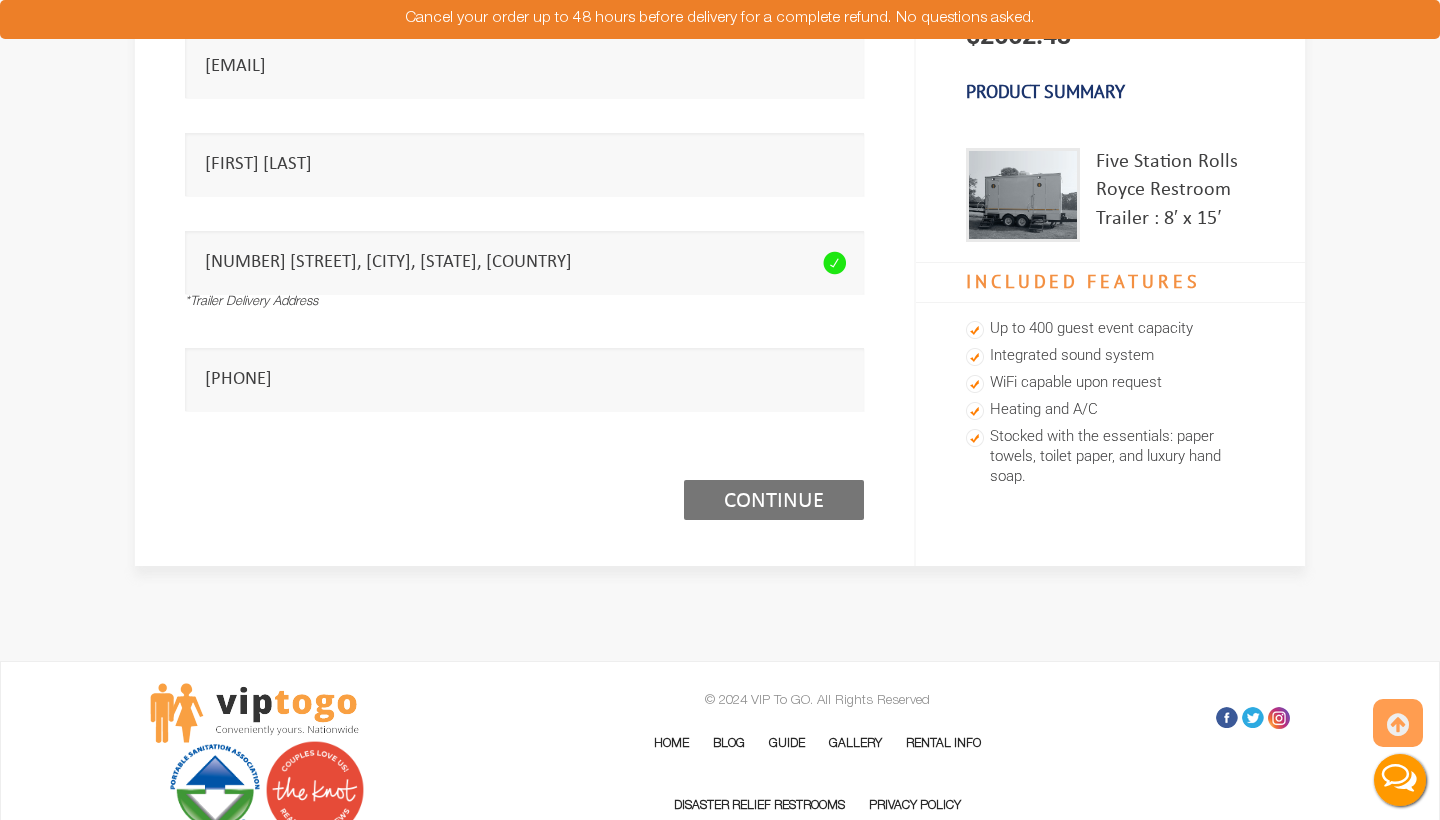 click on "Continue (1/3)" at bounding box center [774, 500] 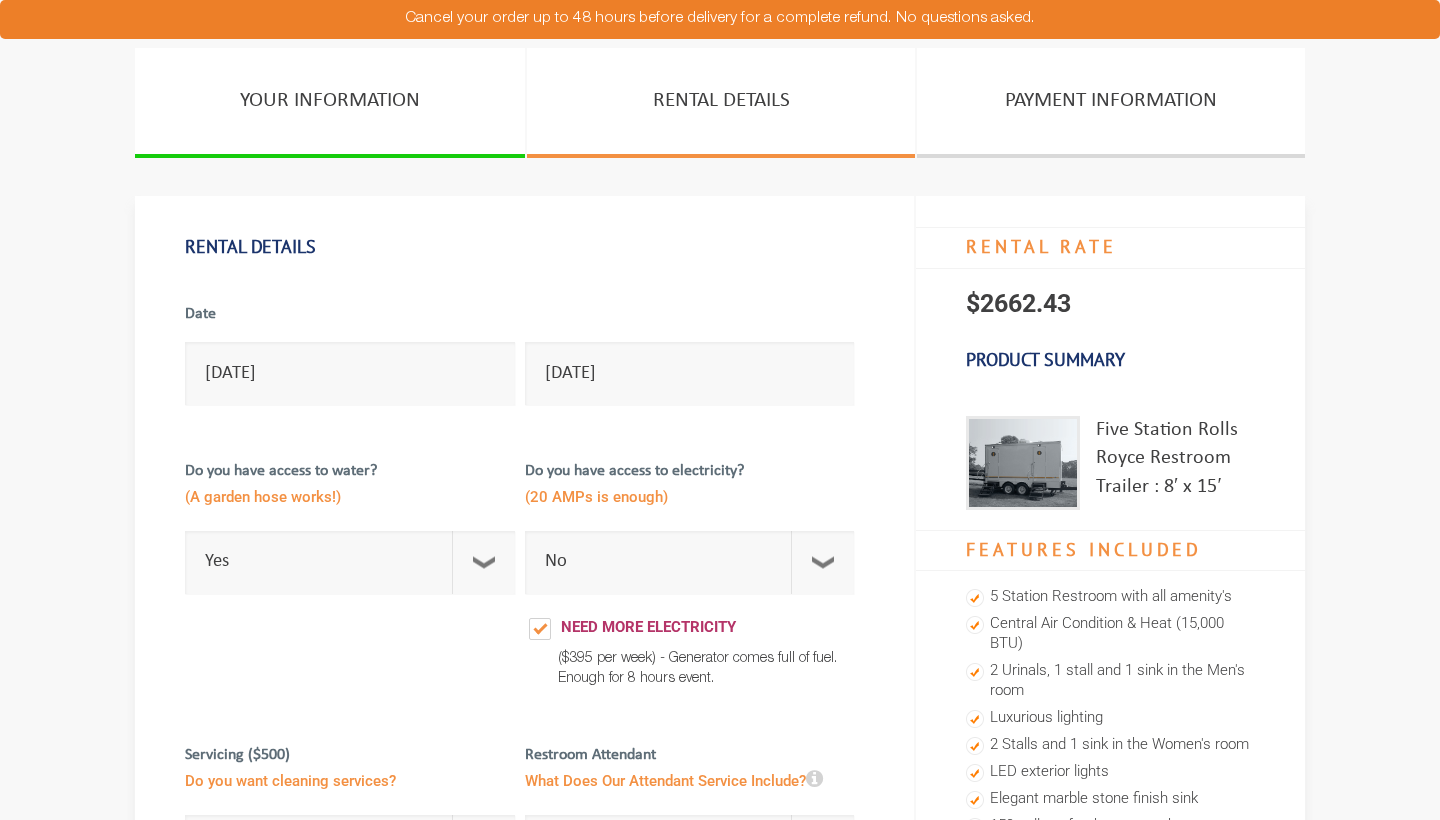 select on "No" 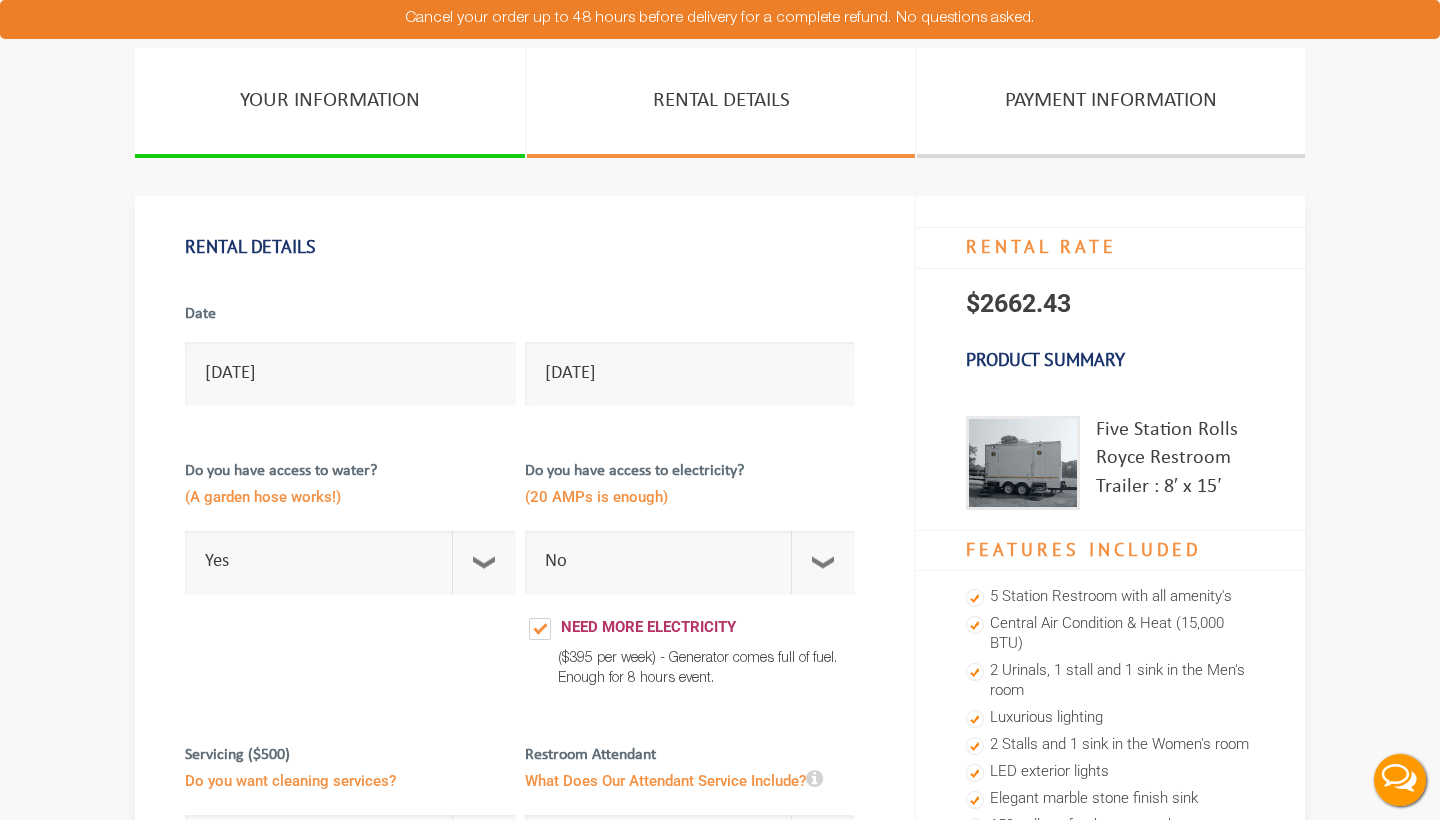 scroll, scrollTop: 0, scrollLeft: 0, axis: both 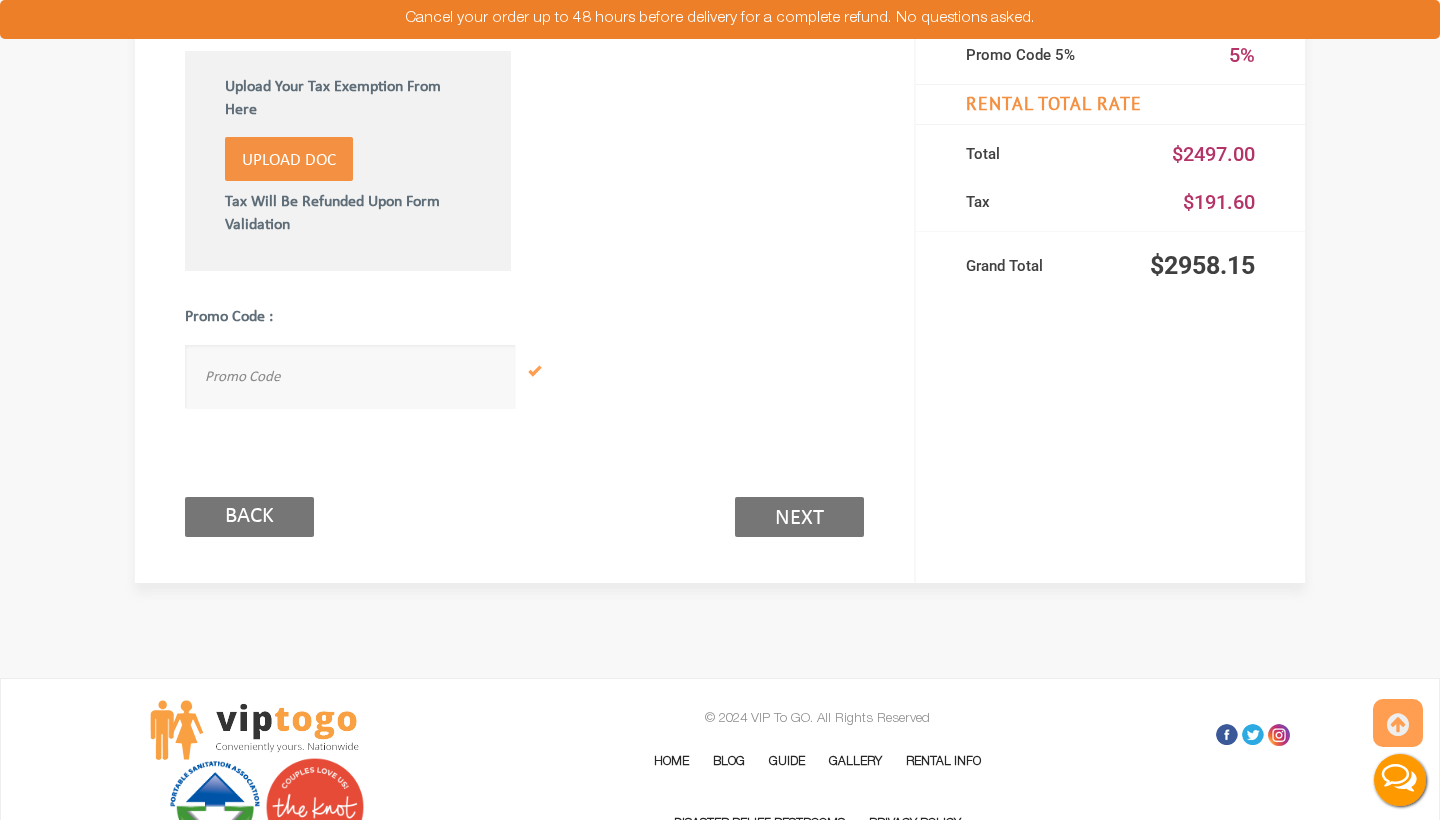 click on "Next (2/3)" at bounding box center (799, 517) 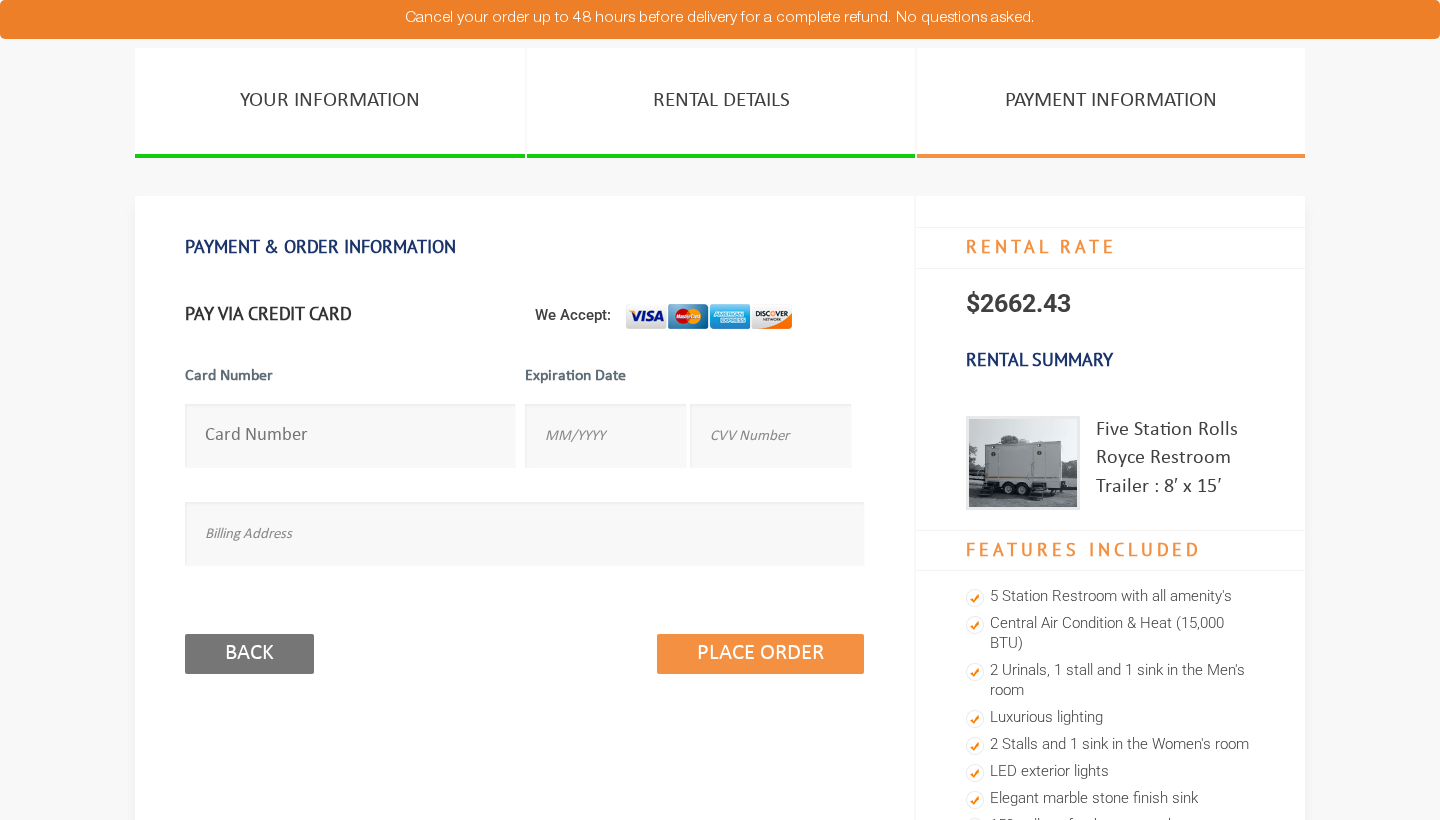 scroll, scrollTop: 0, scrollLeft: 0, axis: both 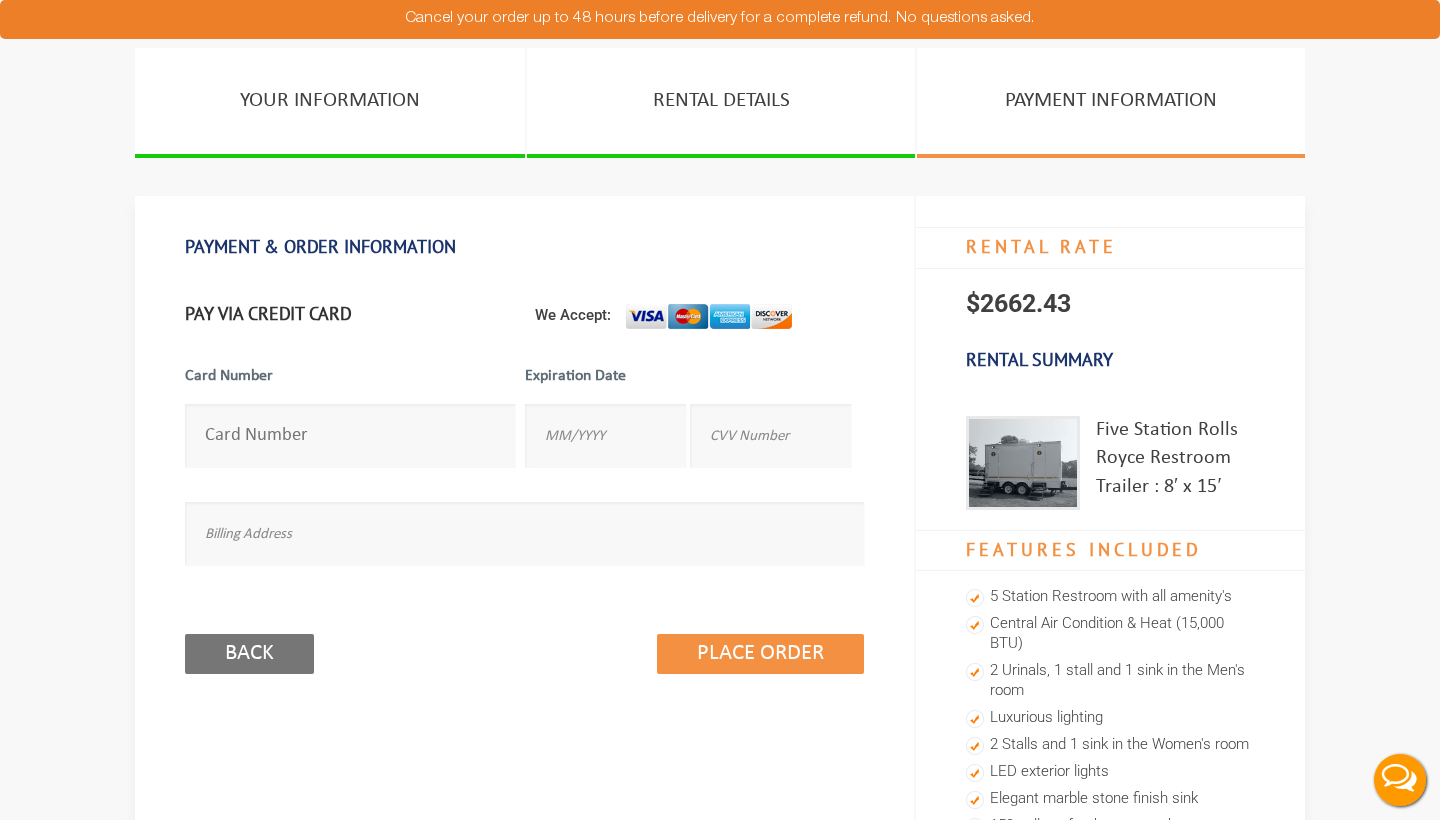 click at bounding box center (350, 435) 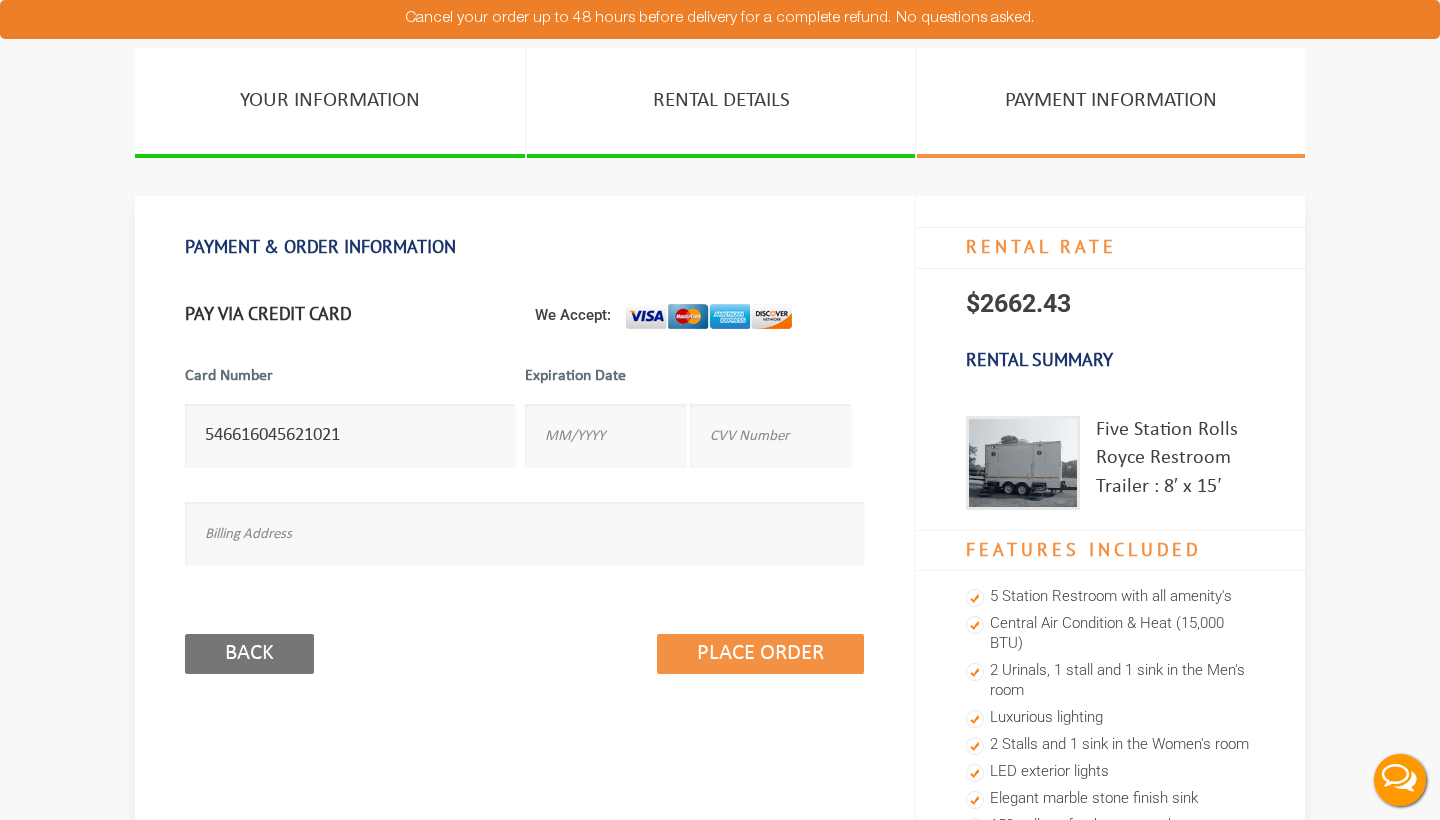 type on "546616045621021" 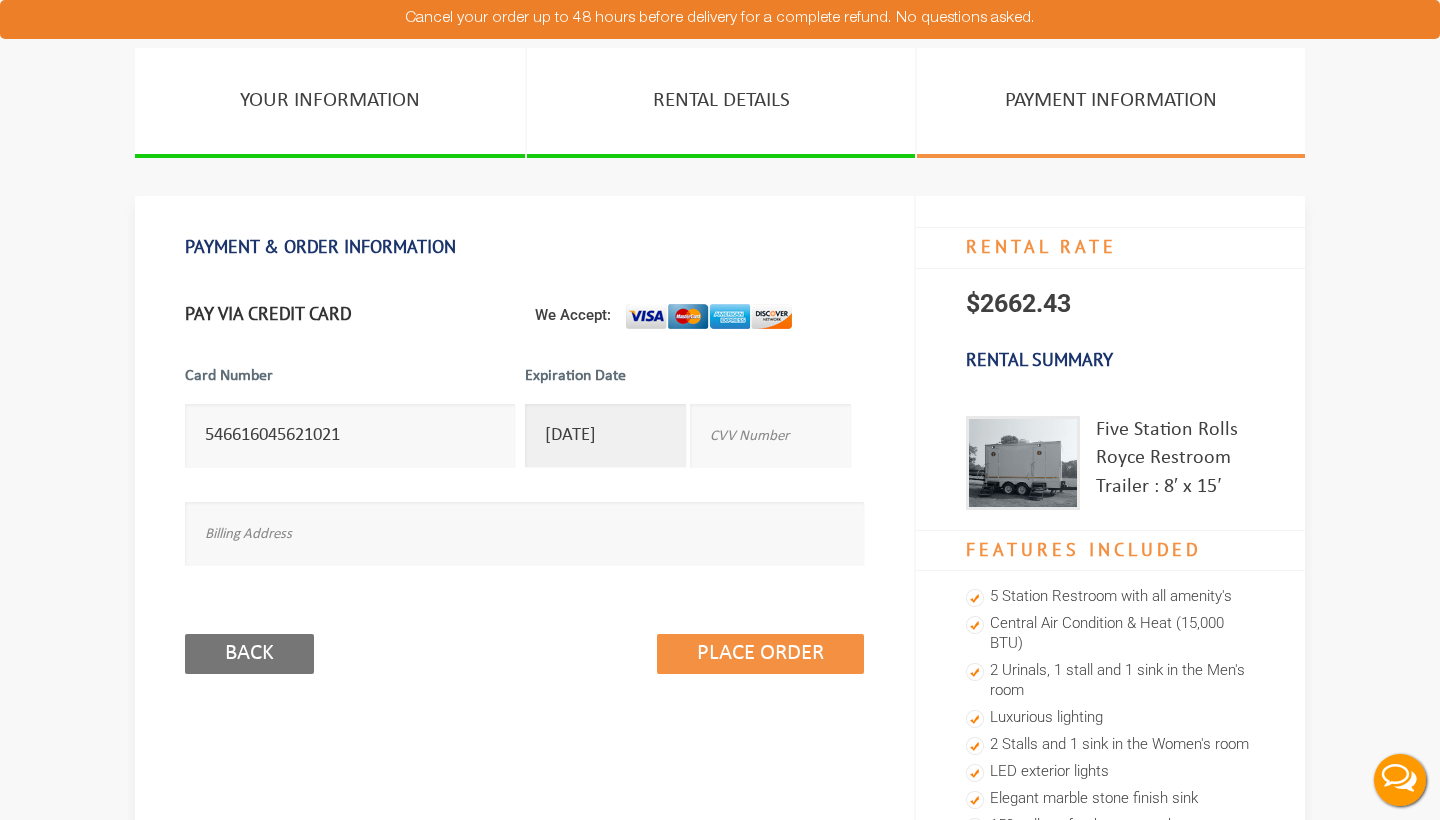 type on "[DATE]" 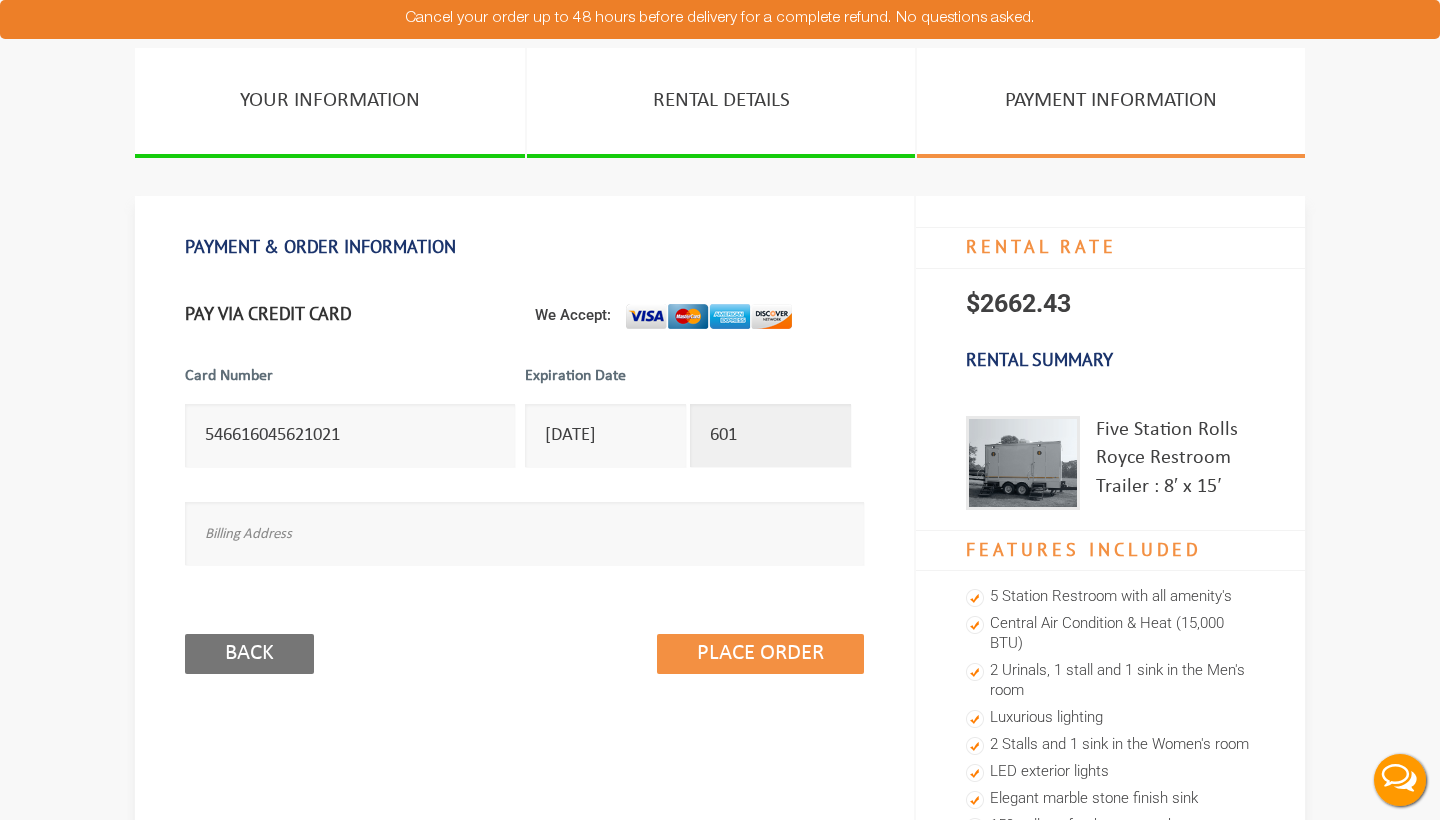 type on "601" 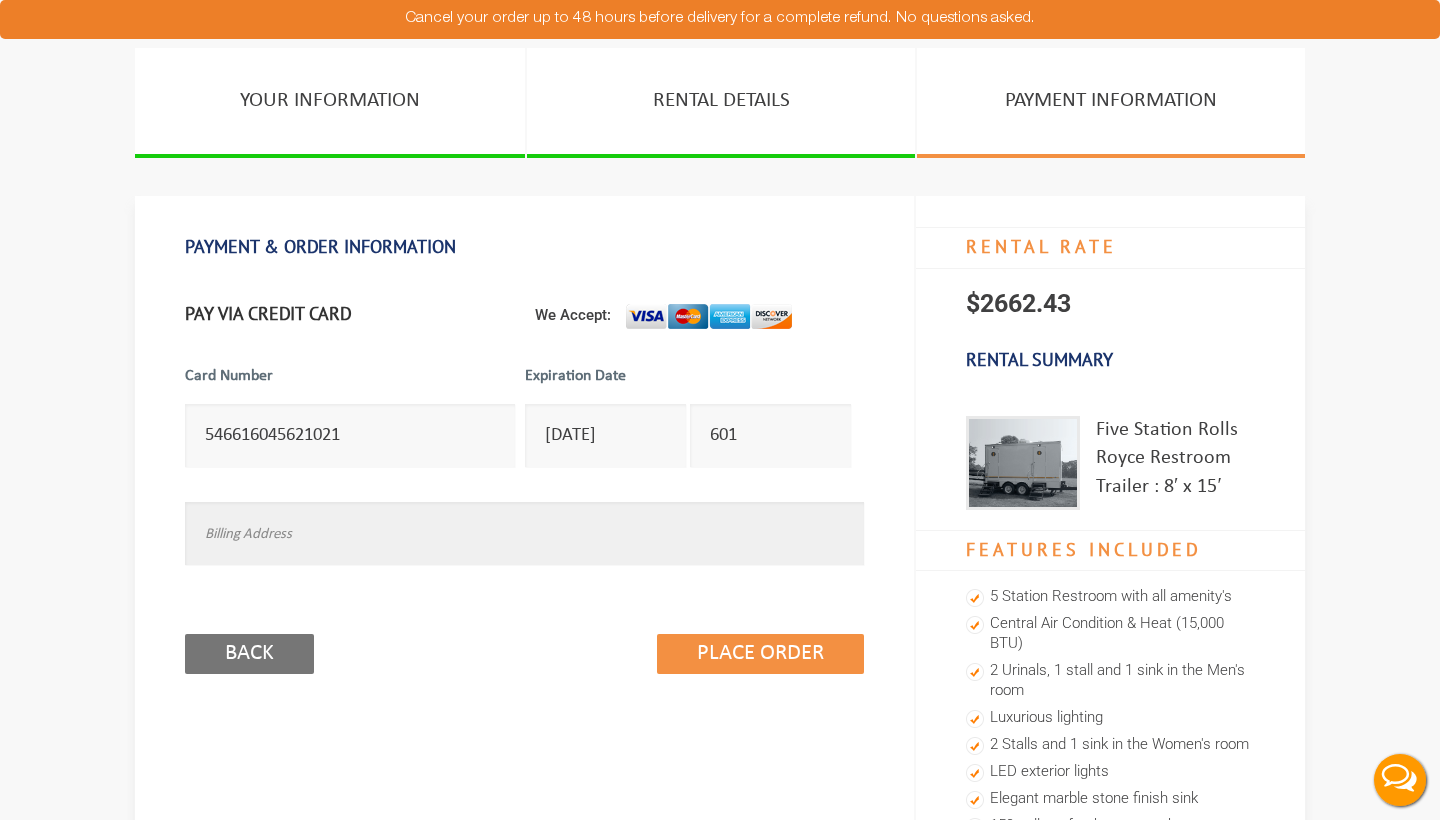 click at bounding box center [524, 533] 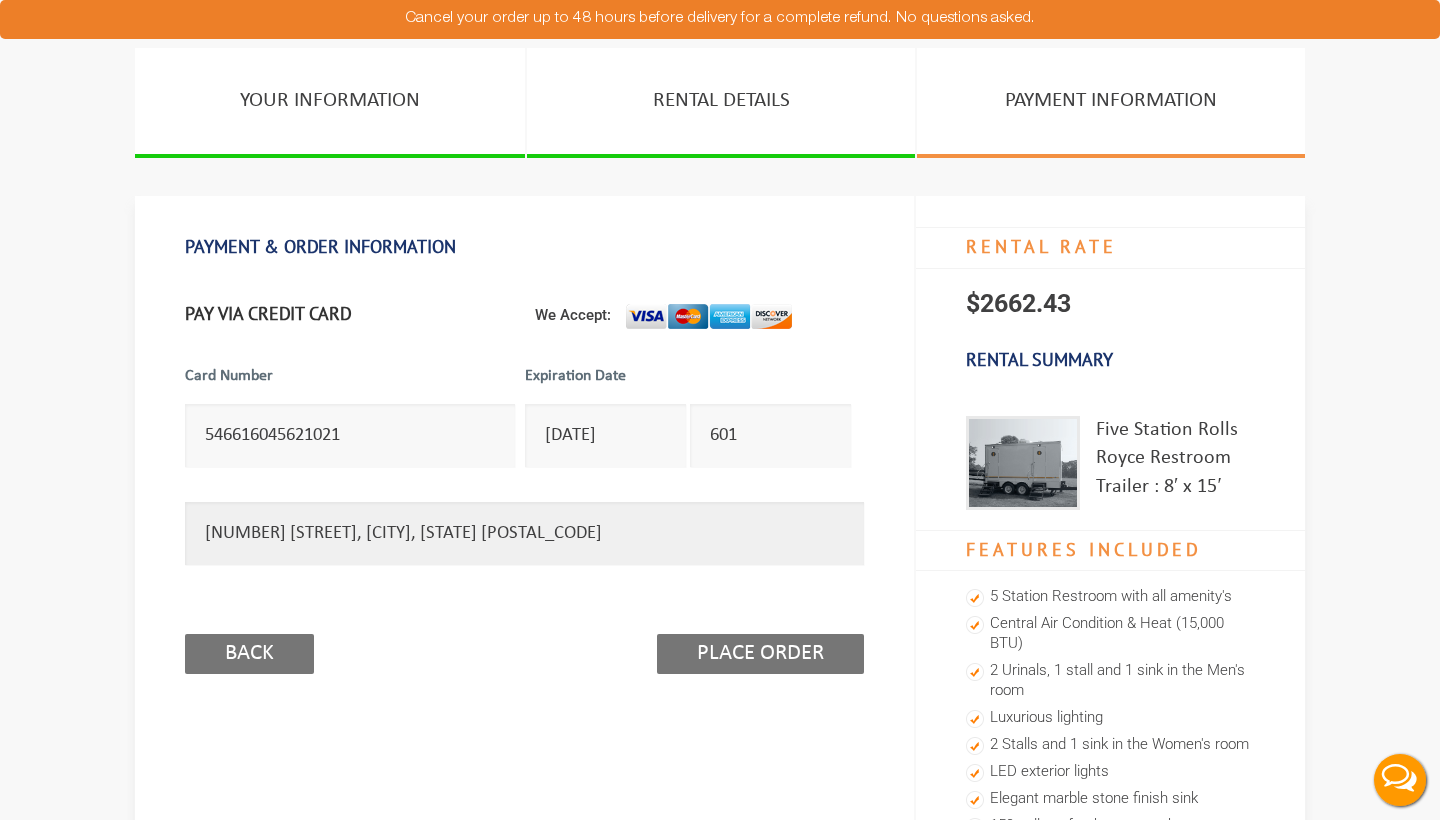 type on "[NUMBER] [STREET], [CITY], [STATE] [POSTAL_CODE]" 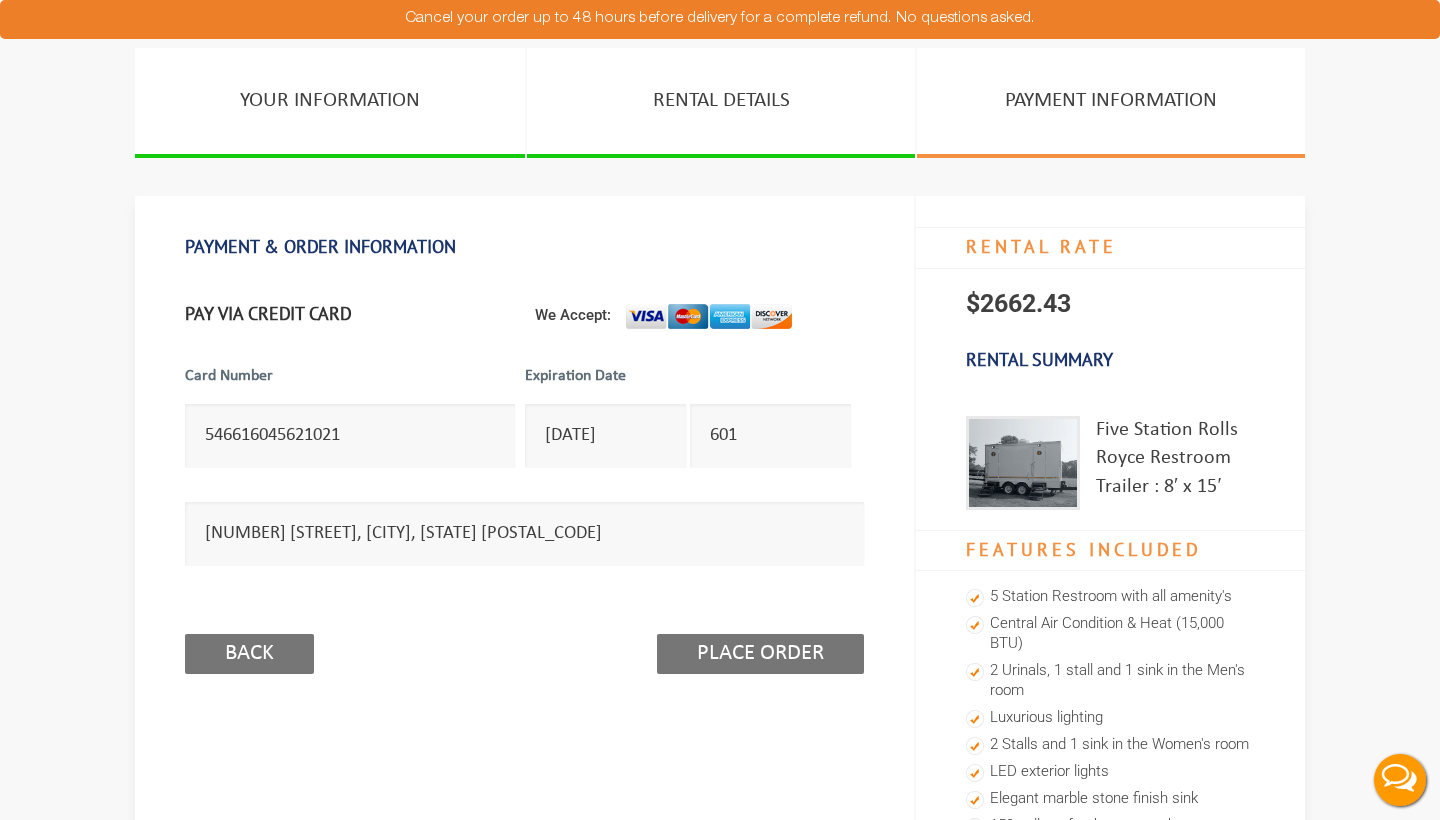 click on "Place Order" at bounding box center [760, 654] 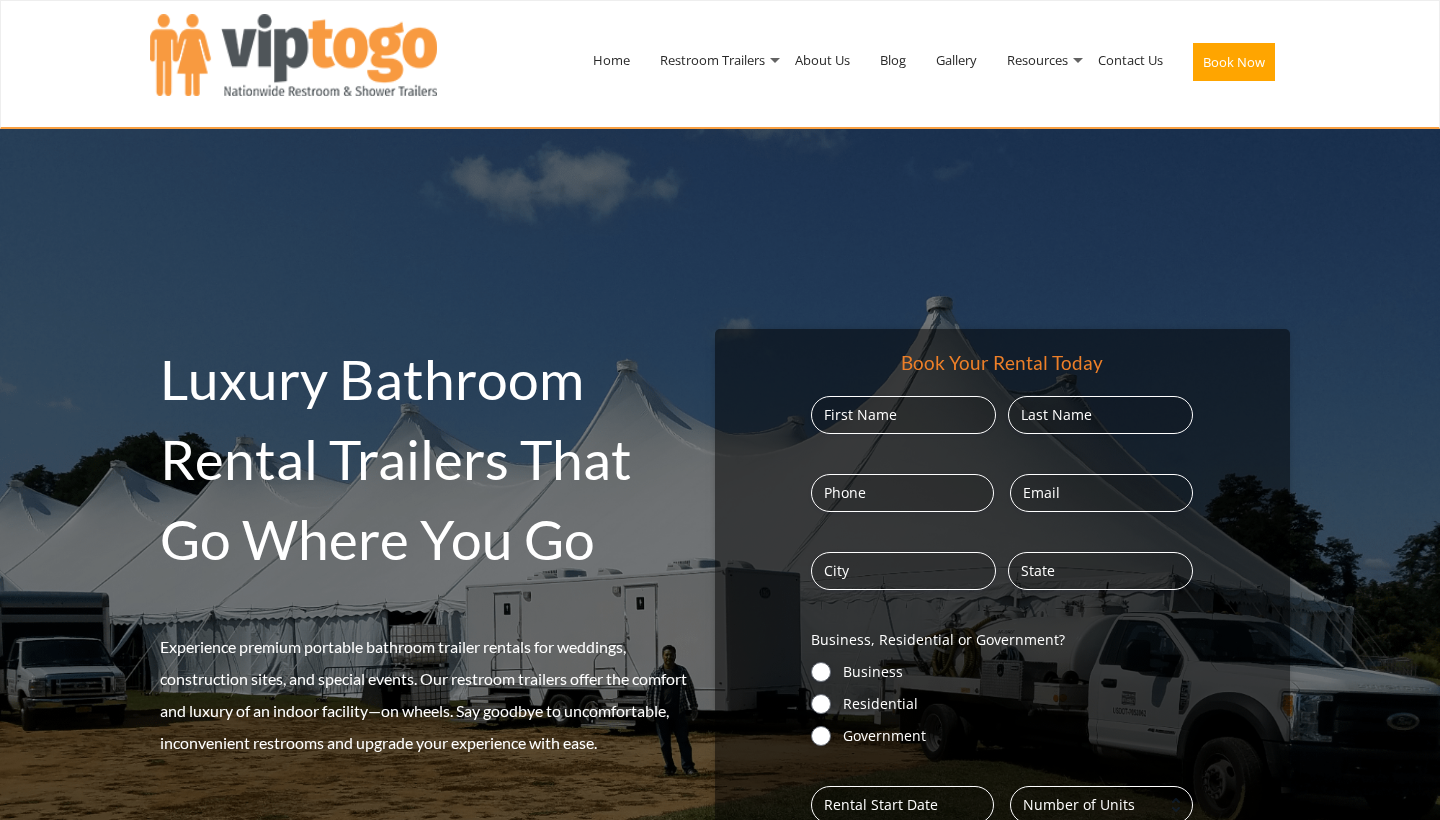 scroll, scrollTop: 0, scrollLeft: 0, axis: both 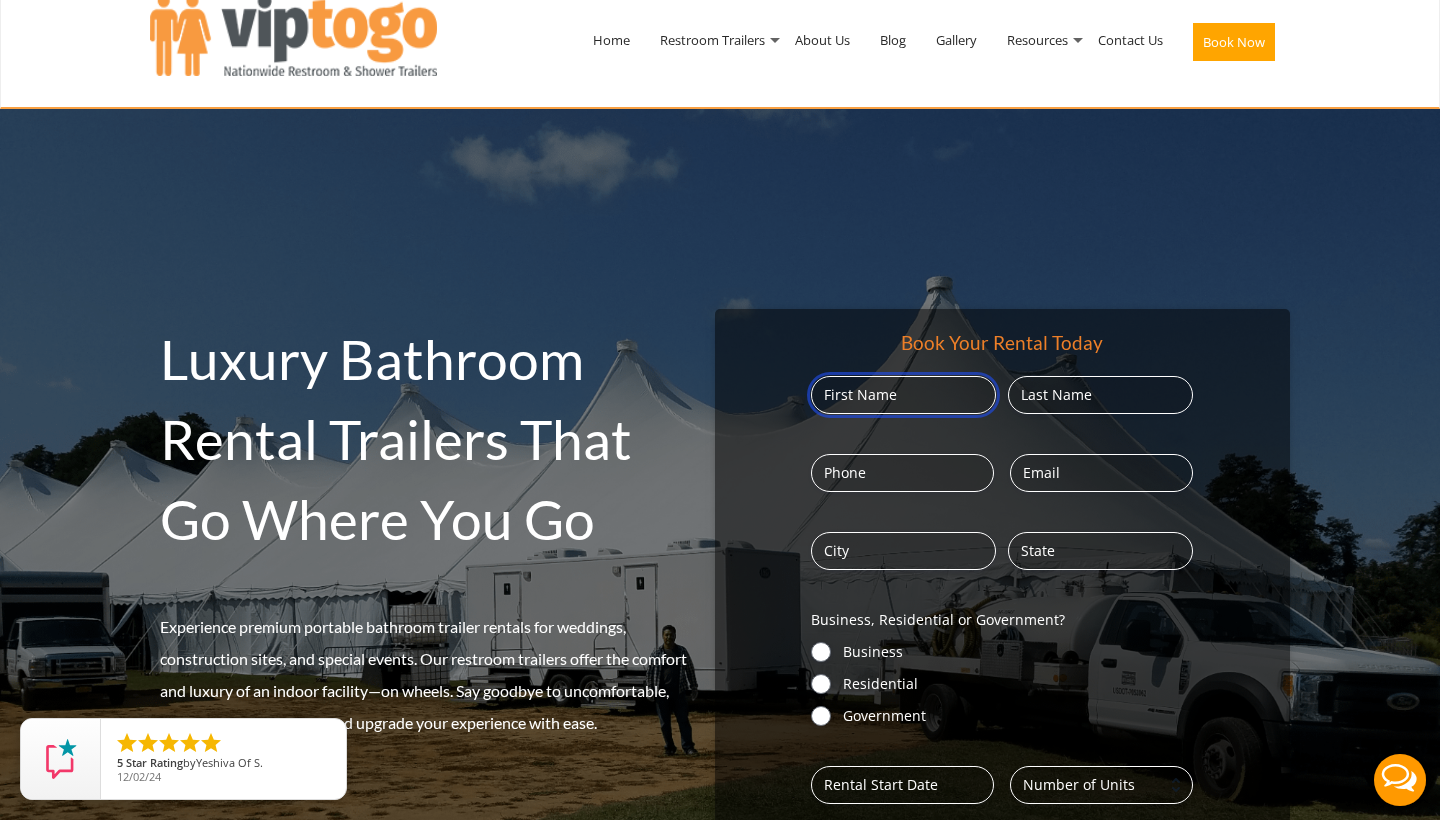 click on "First" at bounding box center (903, 395) 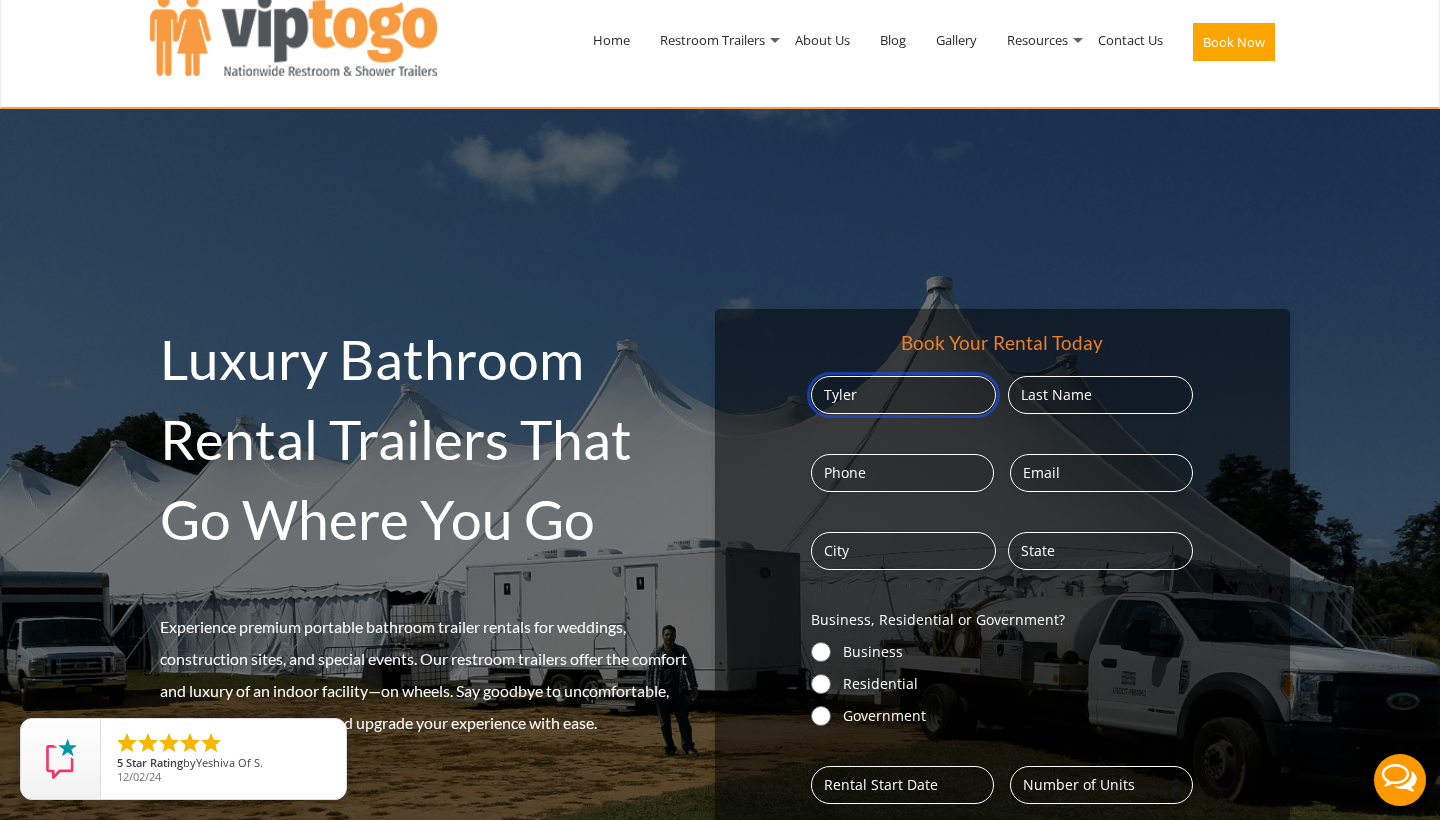type on "Tyler" 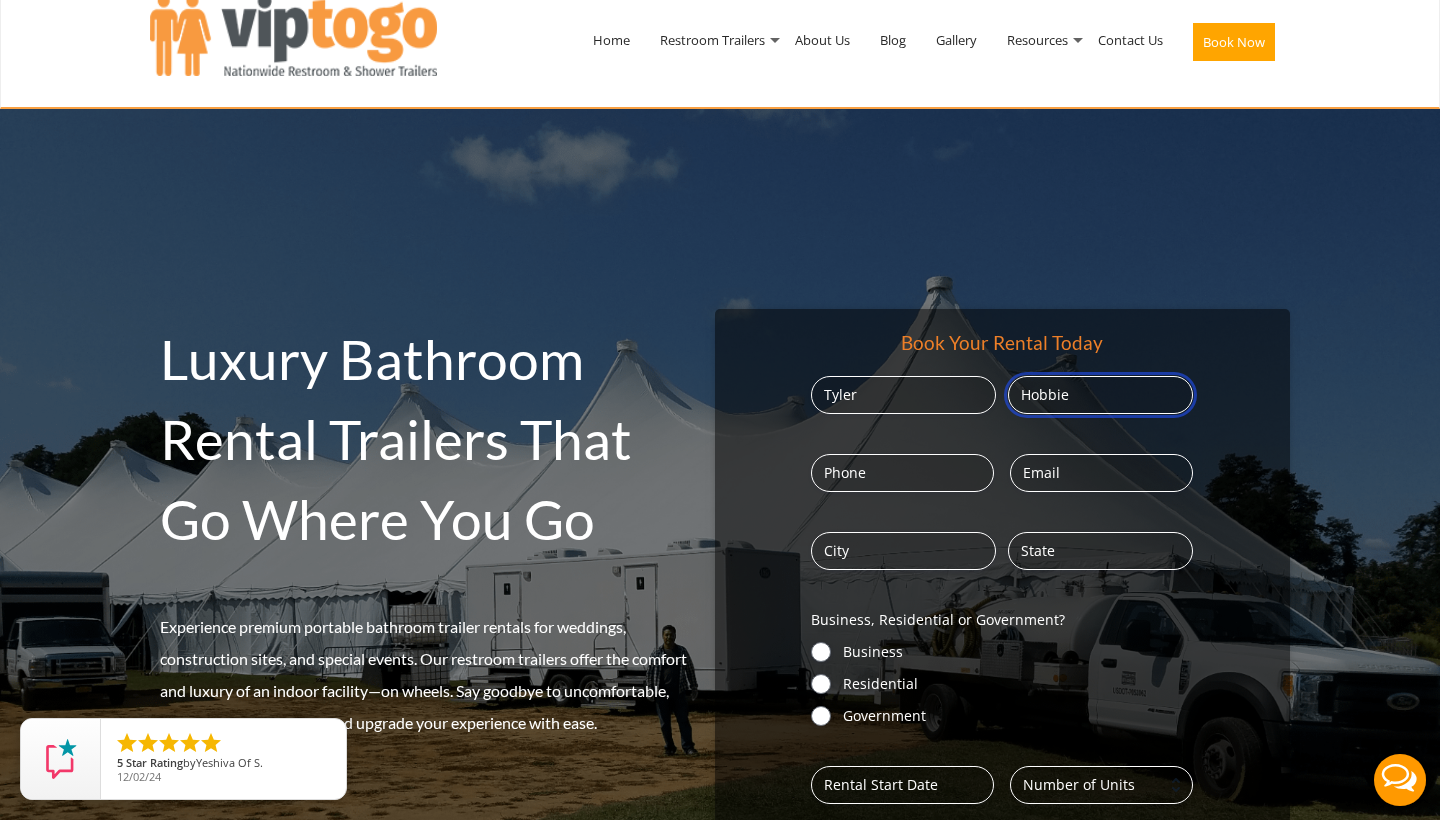 type on "Hobbie" 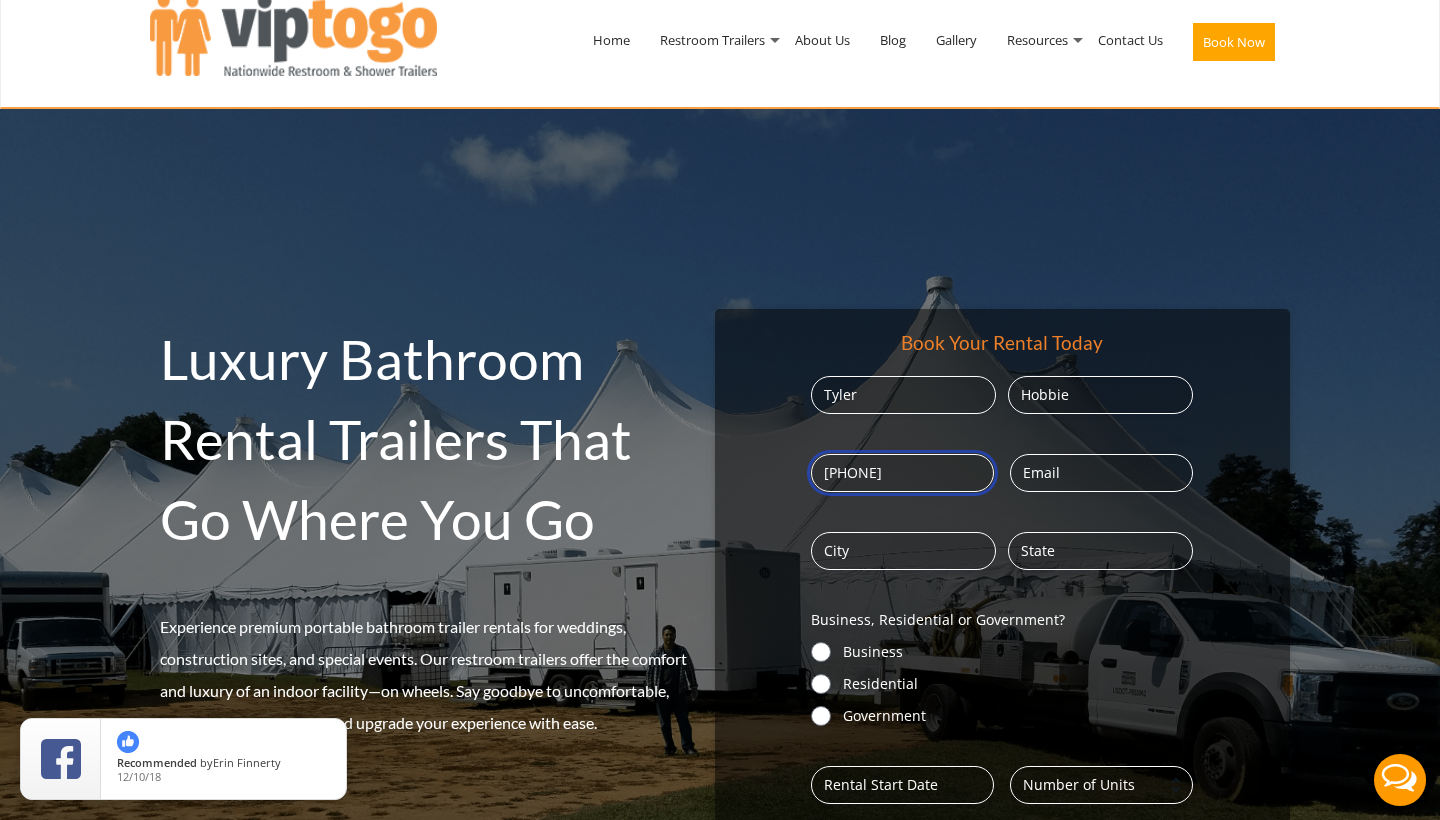 type on "7328329903" 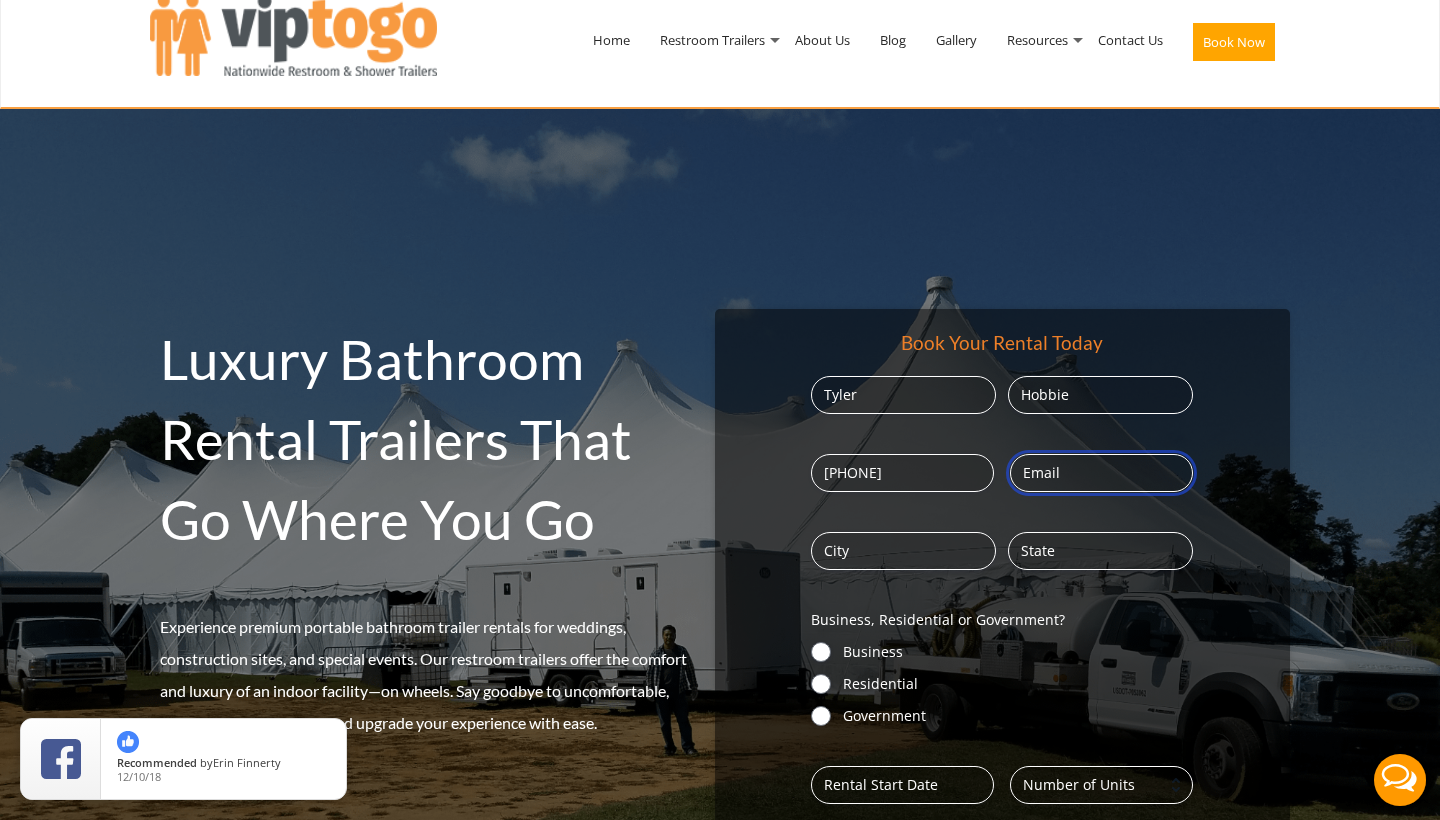 click on "Email (Required)" at bounding box center (1101, 473) 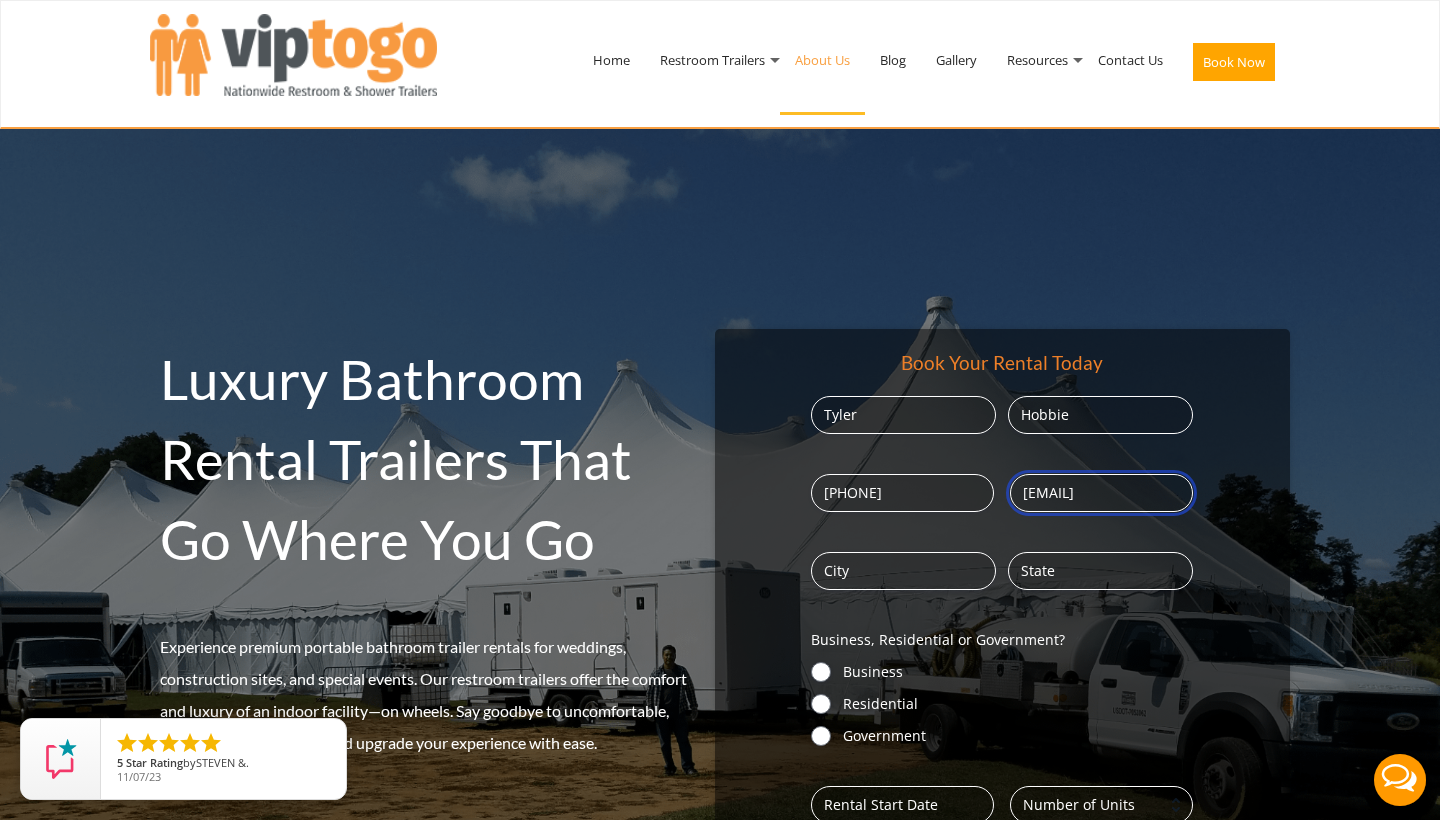 scroll, scrollTop: 0, scrollLeft: 0, axis: both 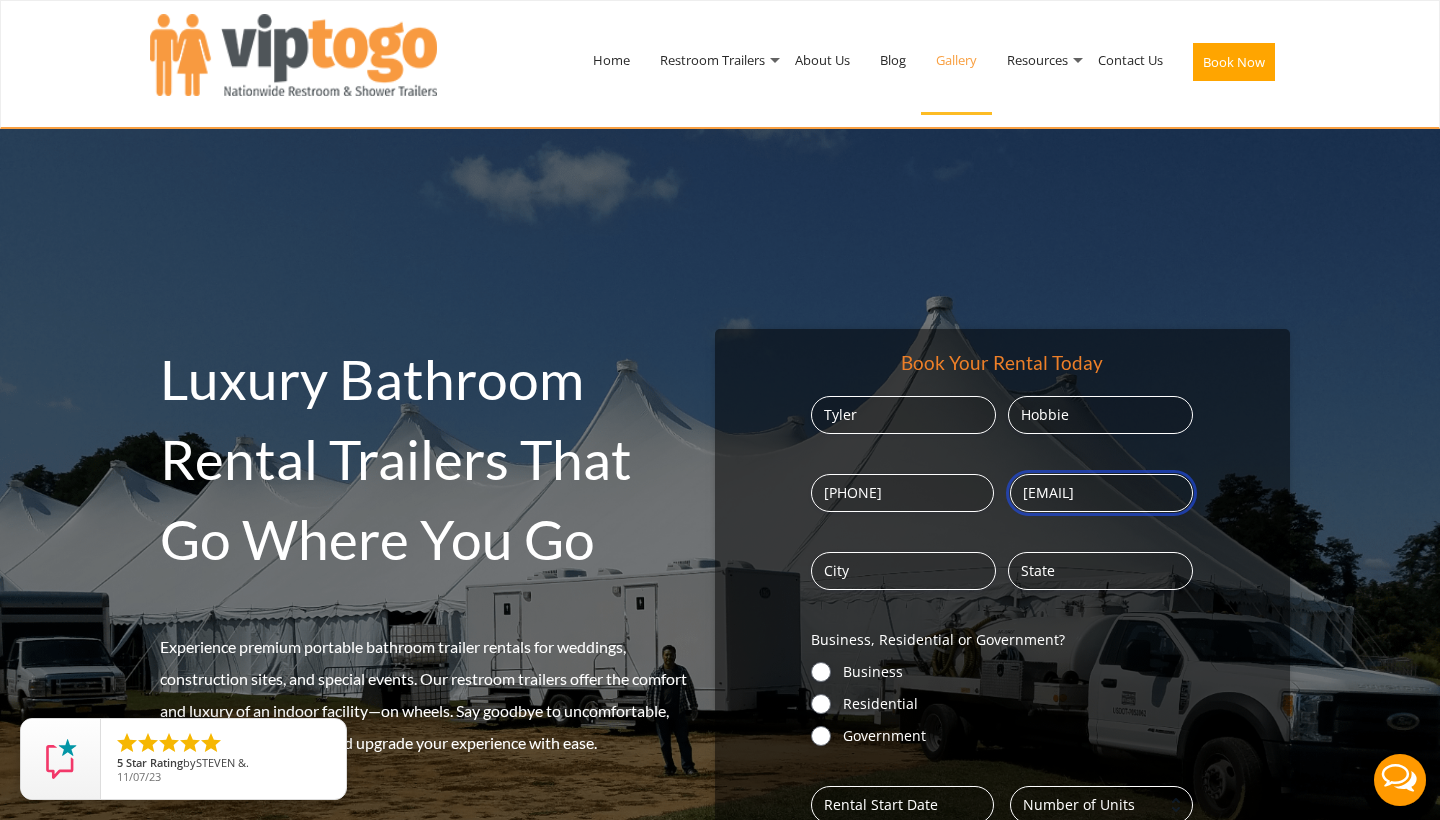 type on "tjh5gy@virginia.edu" 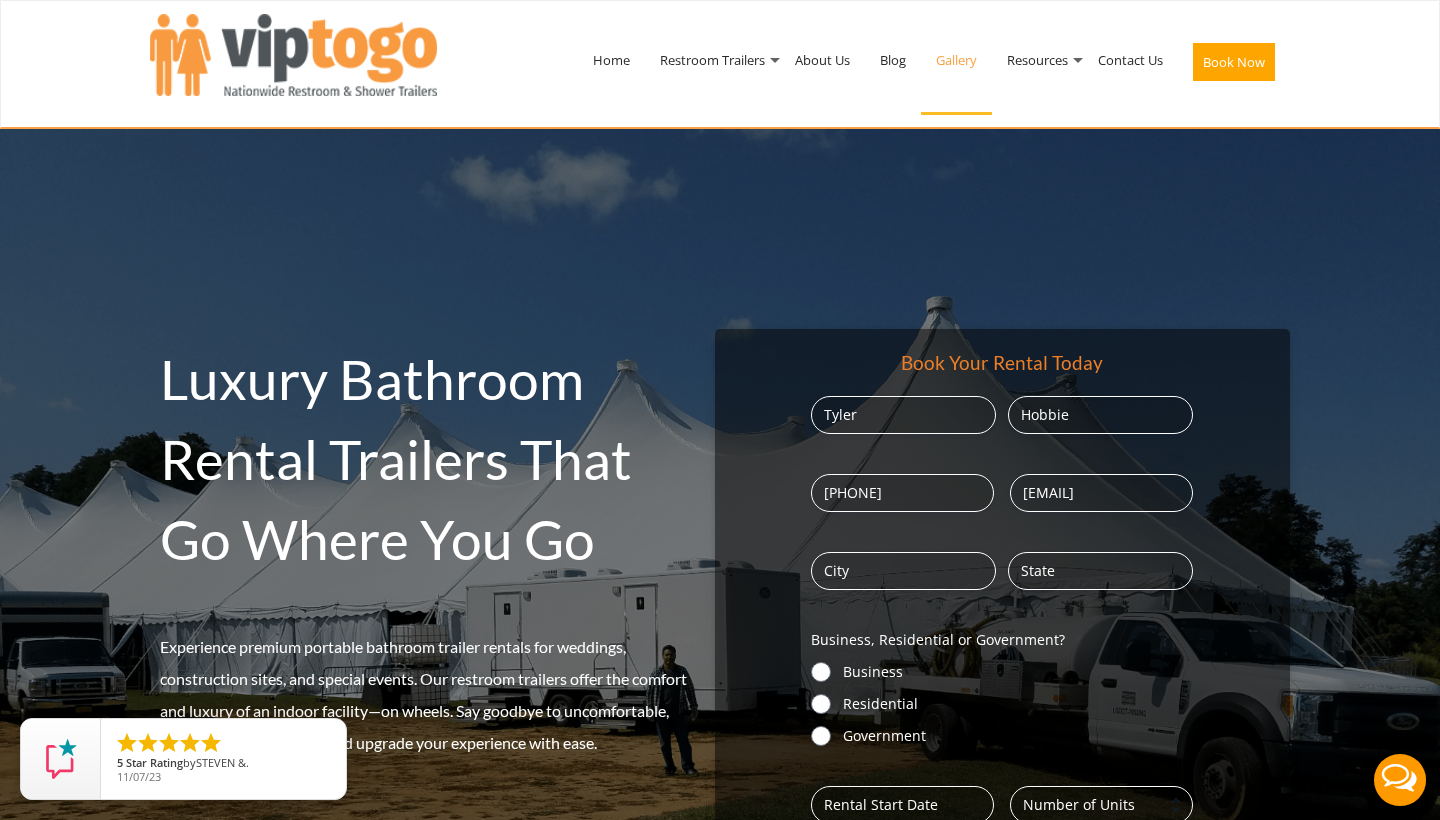 click on "Gallery" at bounding box center (956, 60) 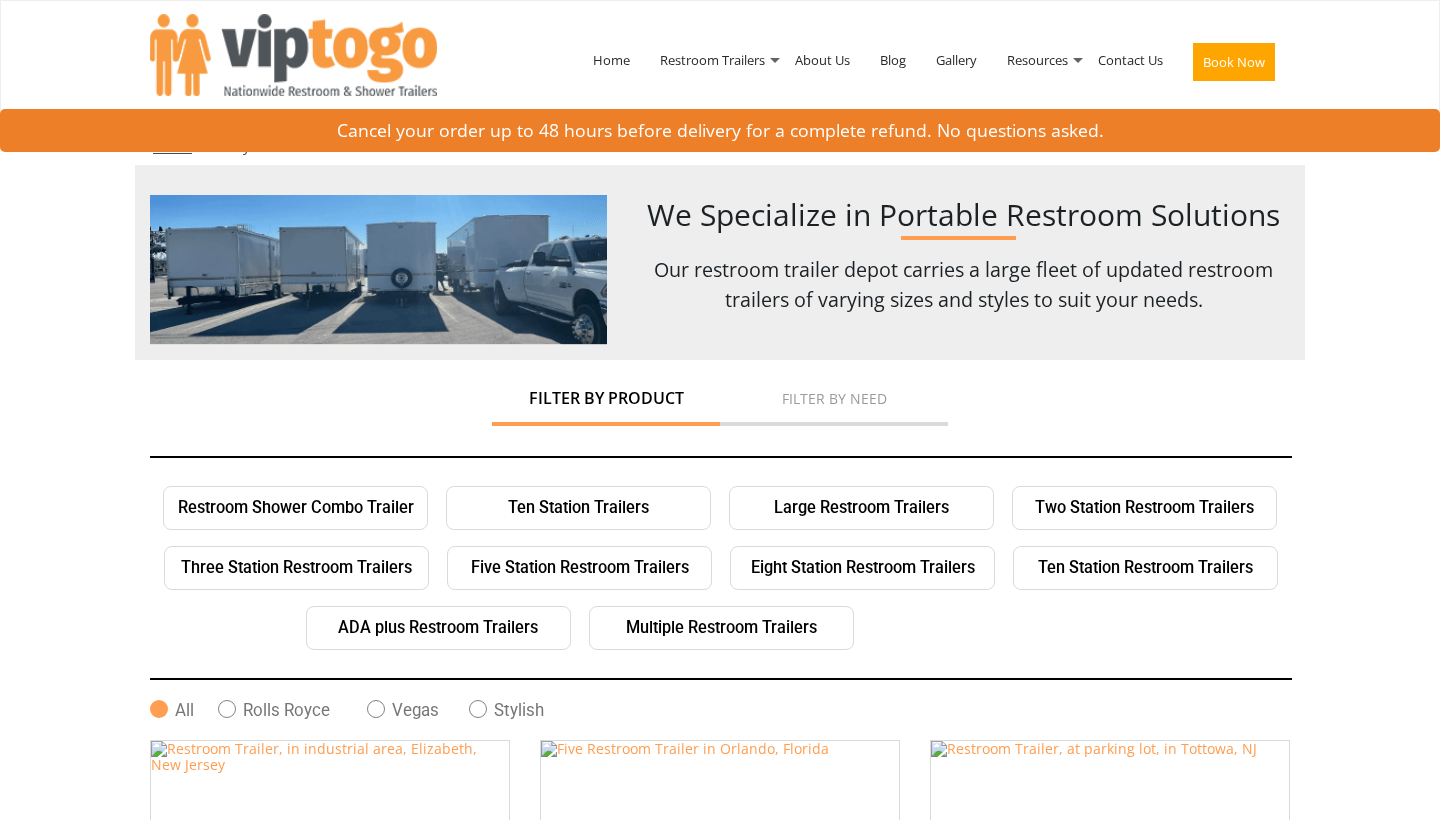 scroll, scrollTop: 0, scrollLeft: 0, axis: both 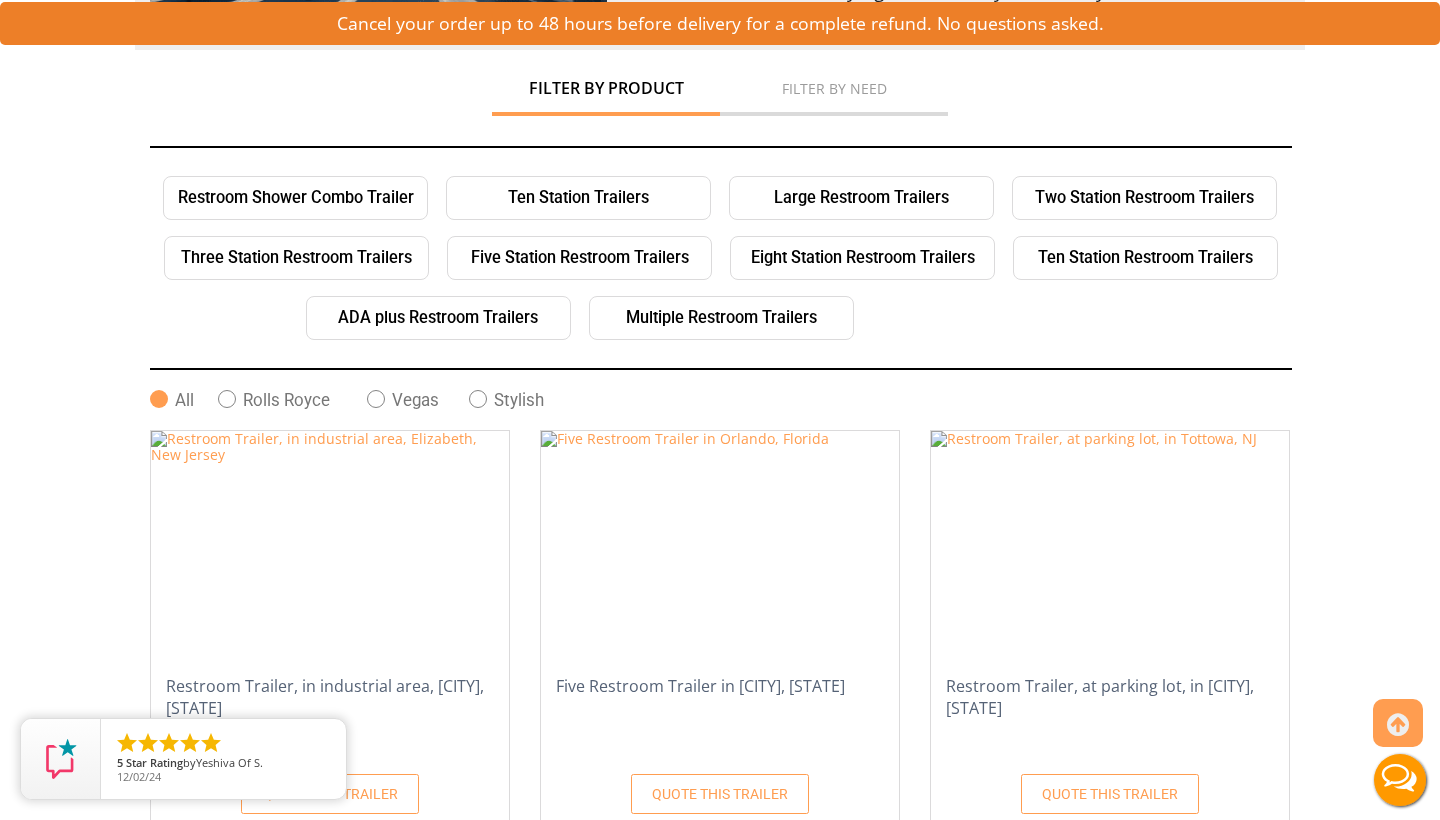 click on "Rolls Royce" at bounding box center (292, 400) 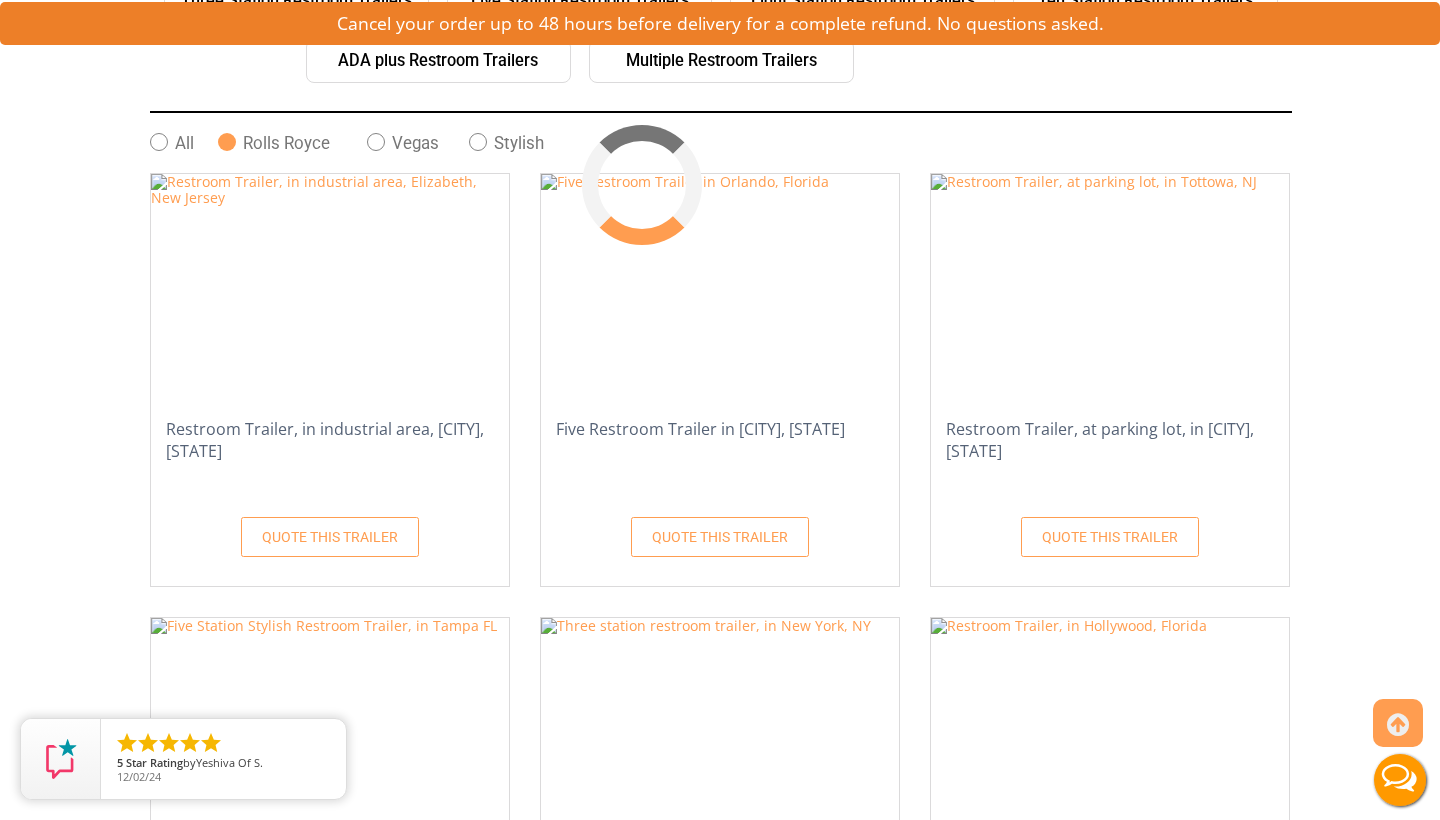 scroll, scrollTop: 568, scrollLeft: 0, axis: vertical 